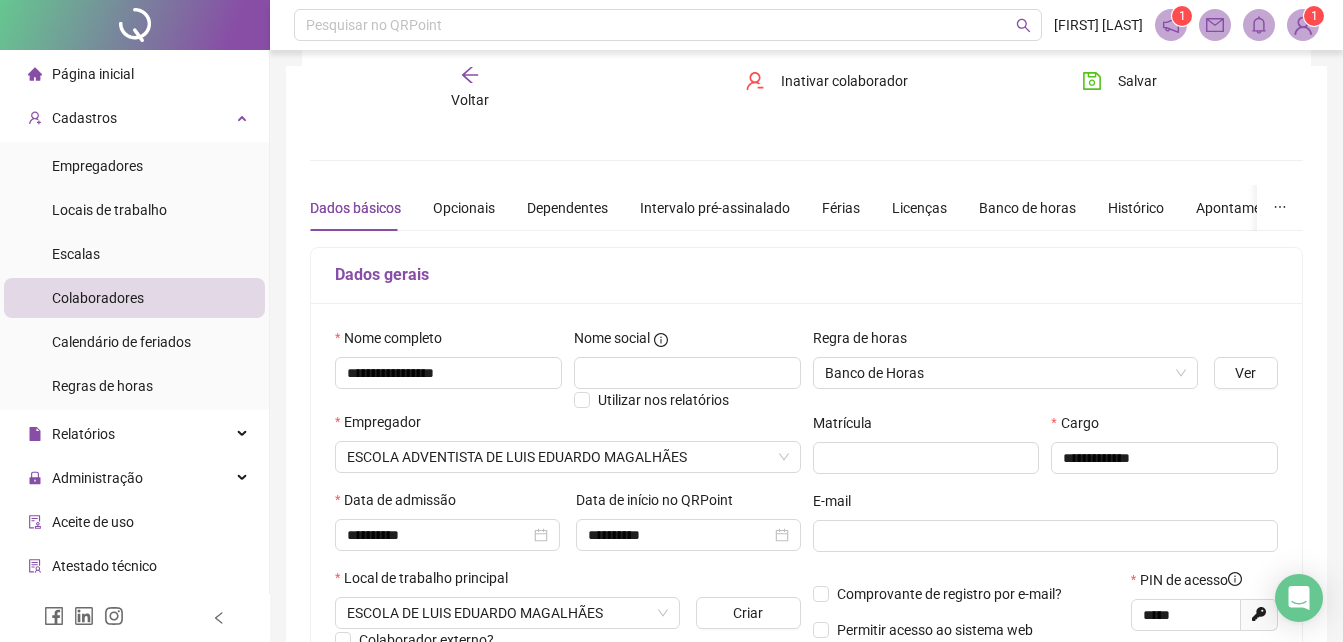 scroll, scrollTop: 200, scrollLeft: 0, axis: vertical 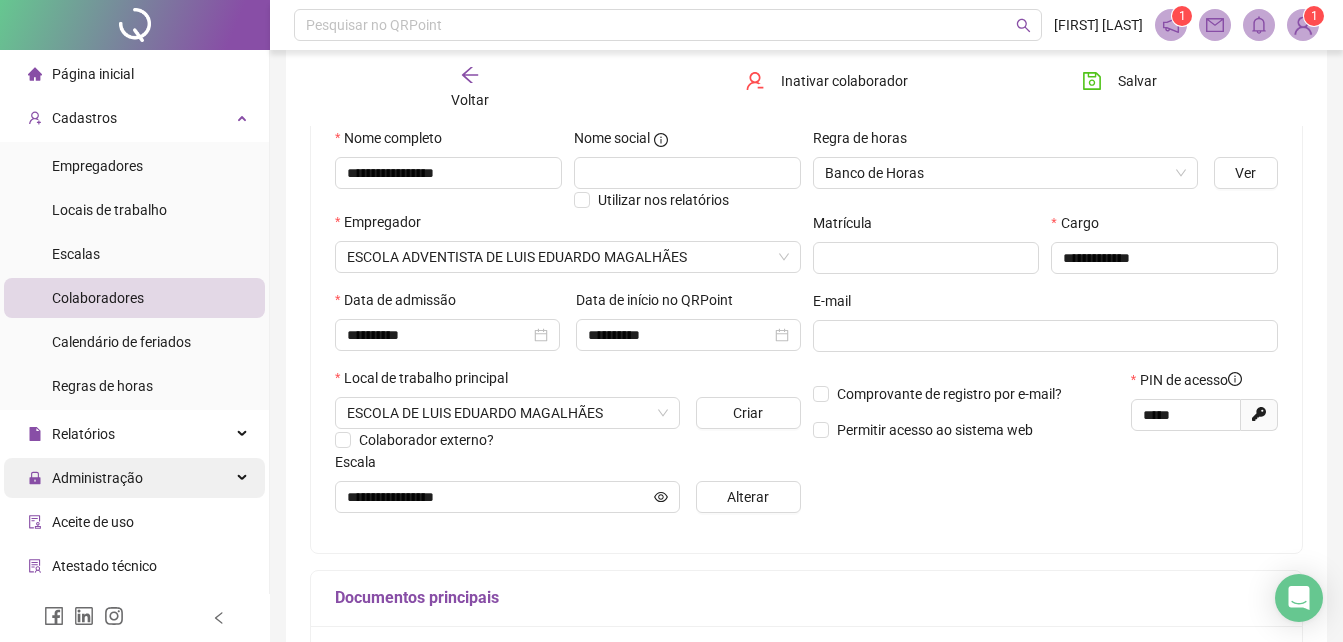 click on "Administração" at bounding box center [85, 478] 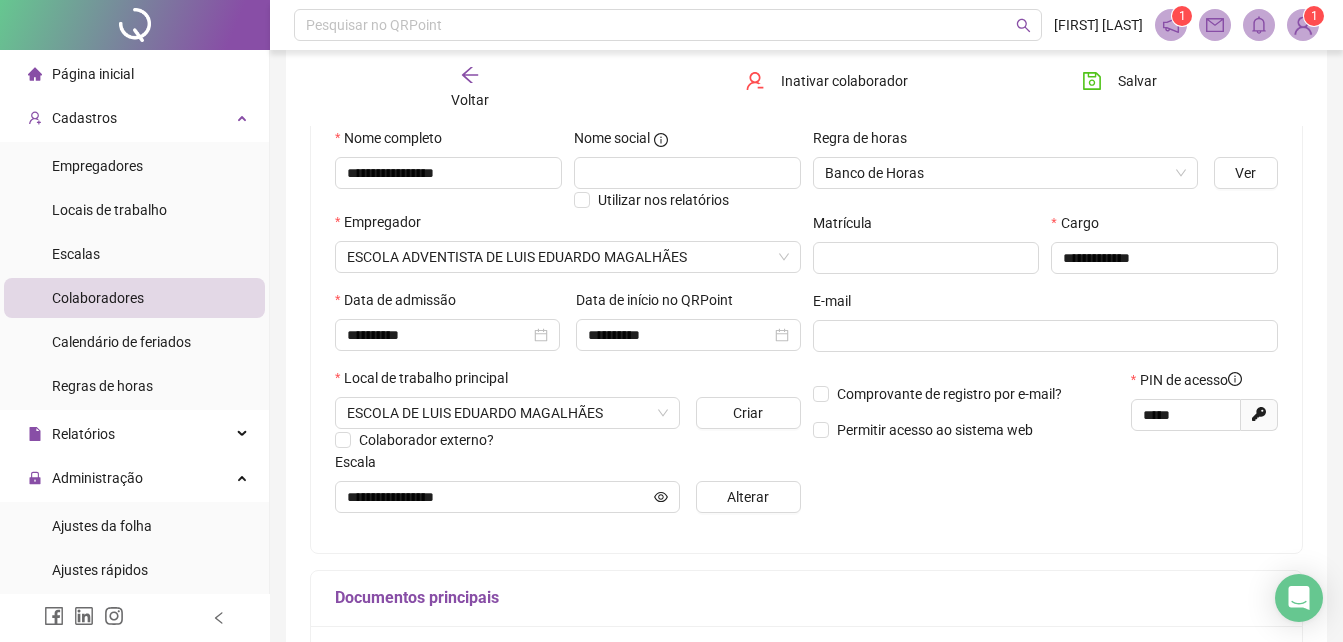 scroll, scrollTop: 400, scrollLeft: 0, axis: vertical 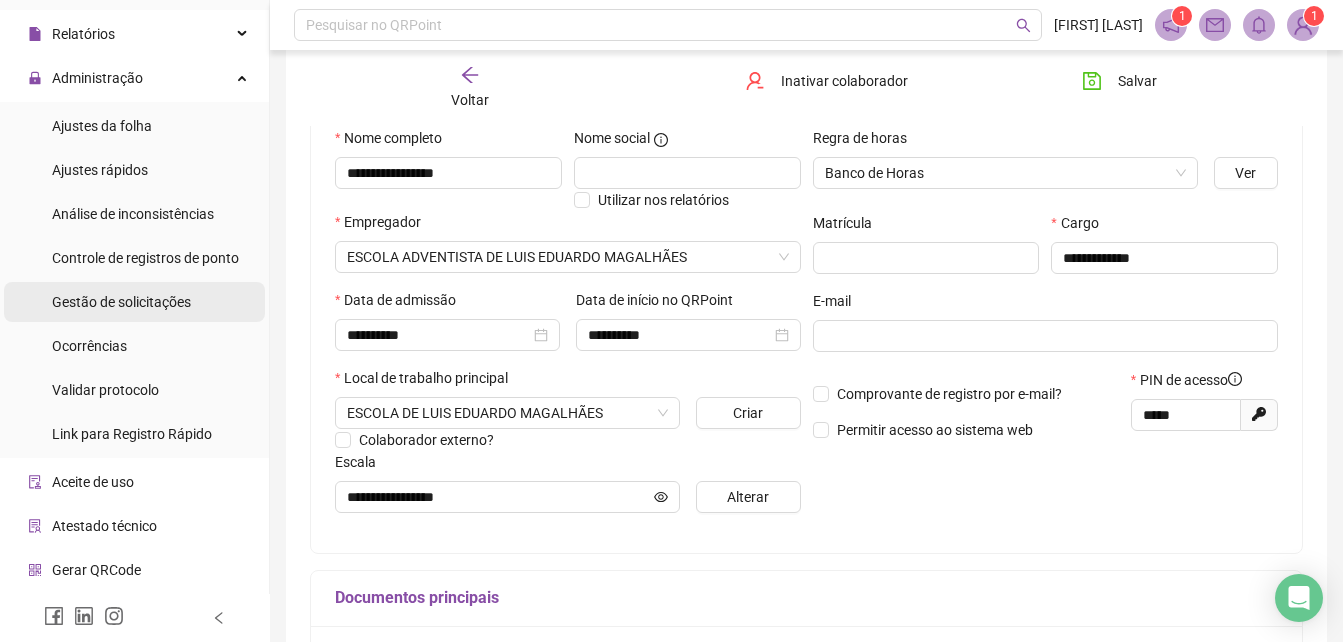 click on "Gestão de solicitações" at bounding box center [121, 302] 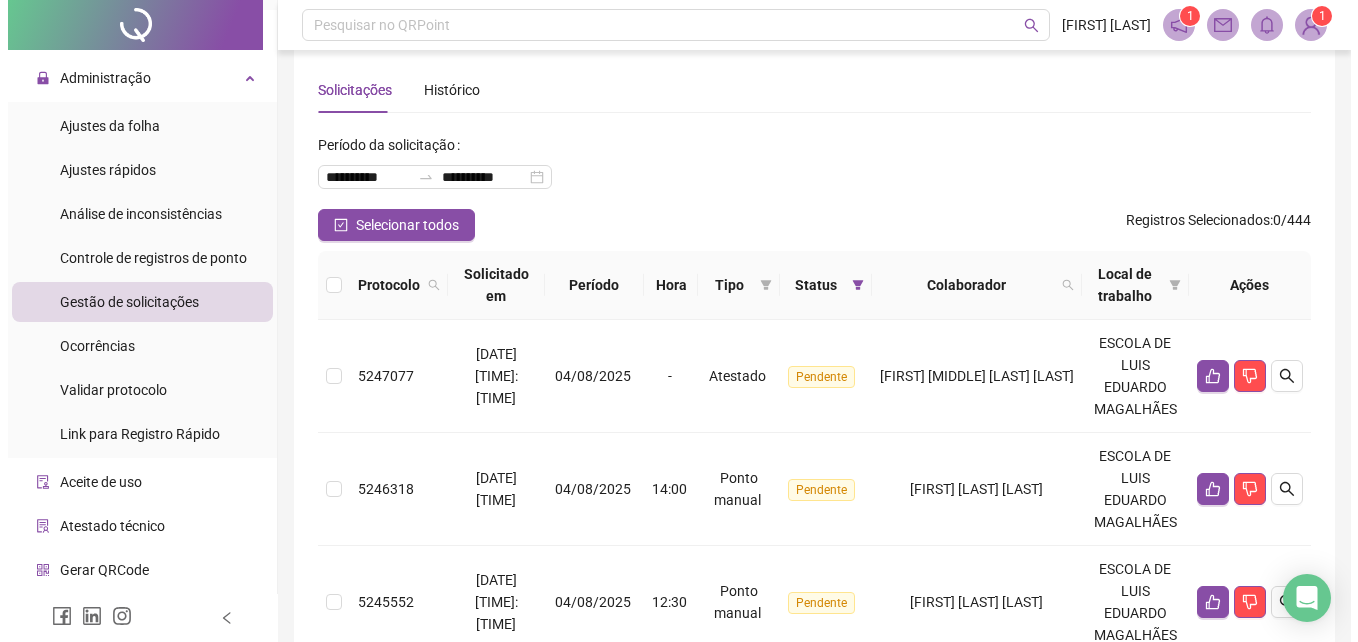 scroll, scrollTop: 0, scrollLeft: 0, axis: both 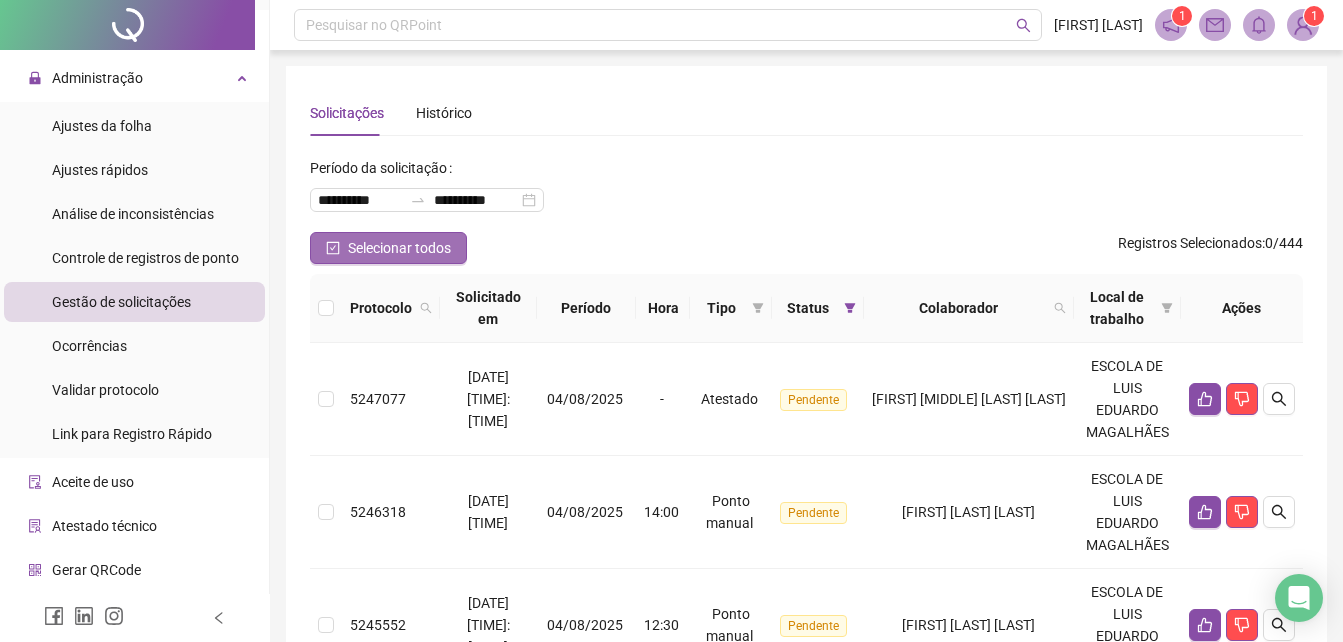 click on "Selecionar todos" at bounding box center [399, 248] 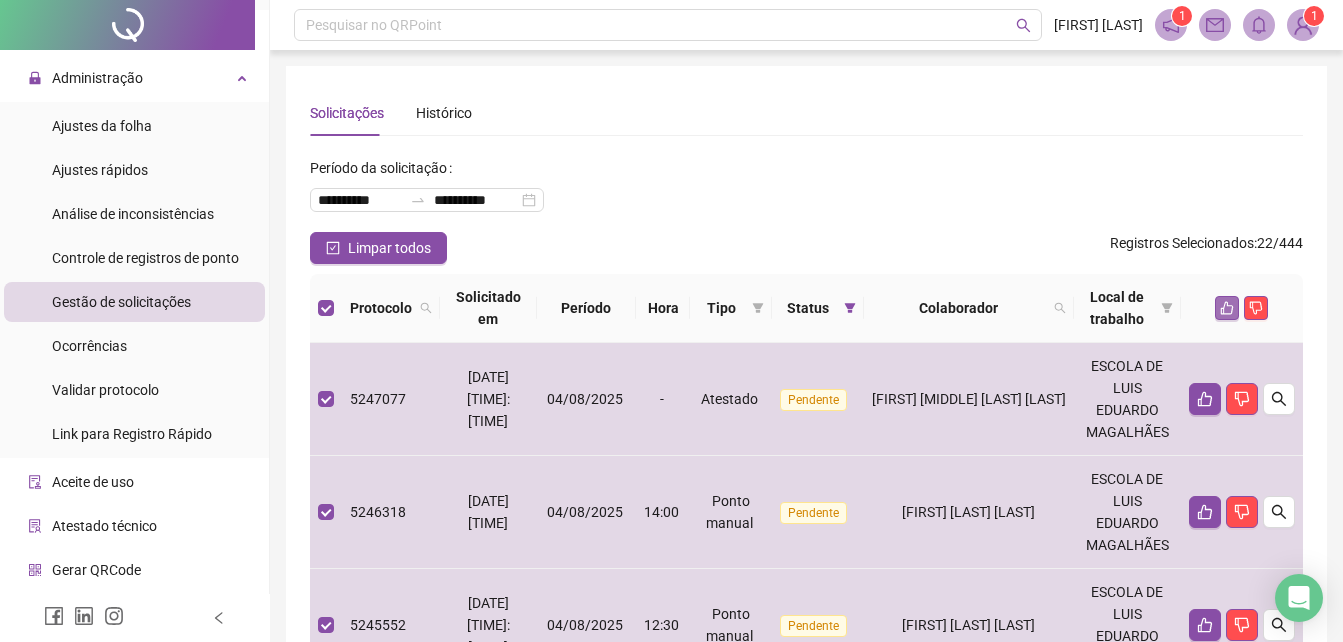 click 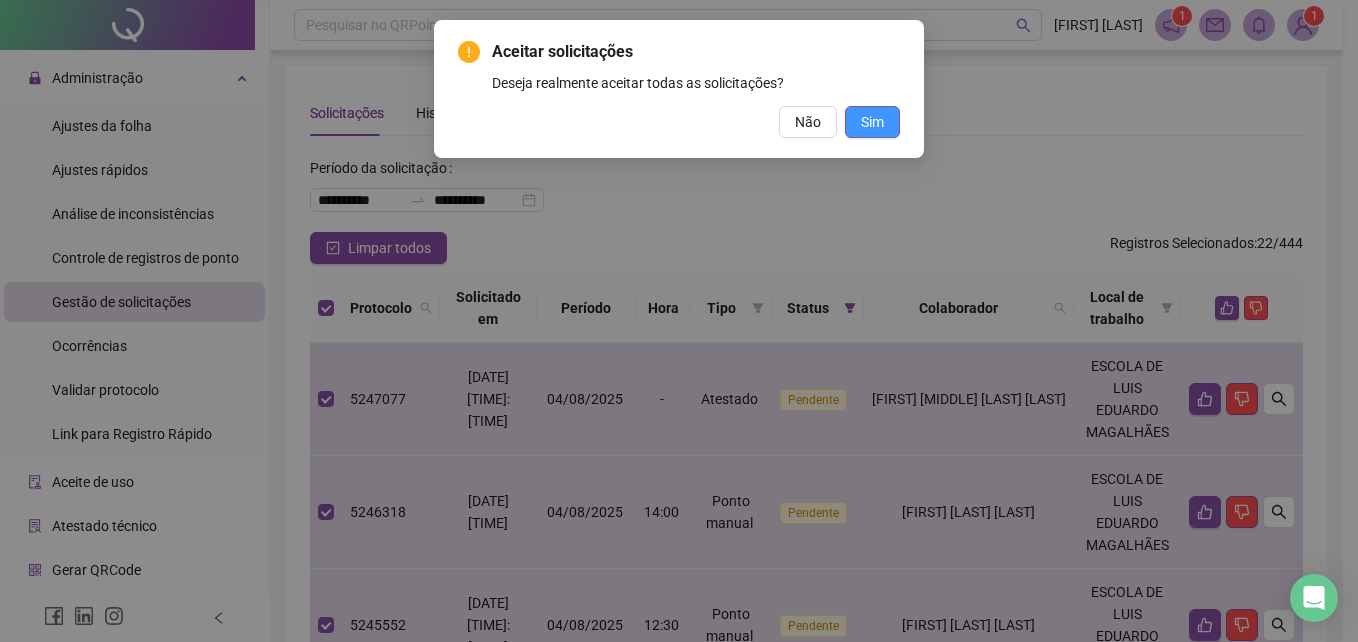 click on "Sim" at bounding box center (872, 122) 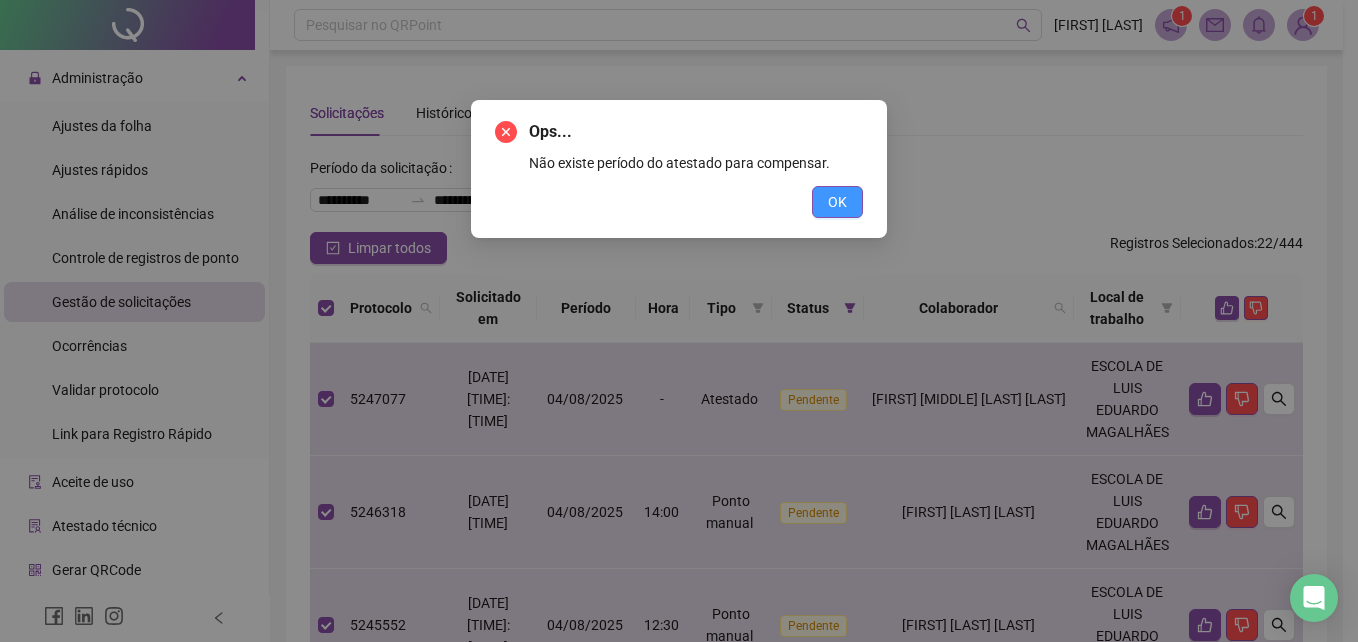 click on "OK" at bounding box center [837, 202] 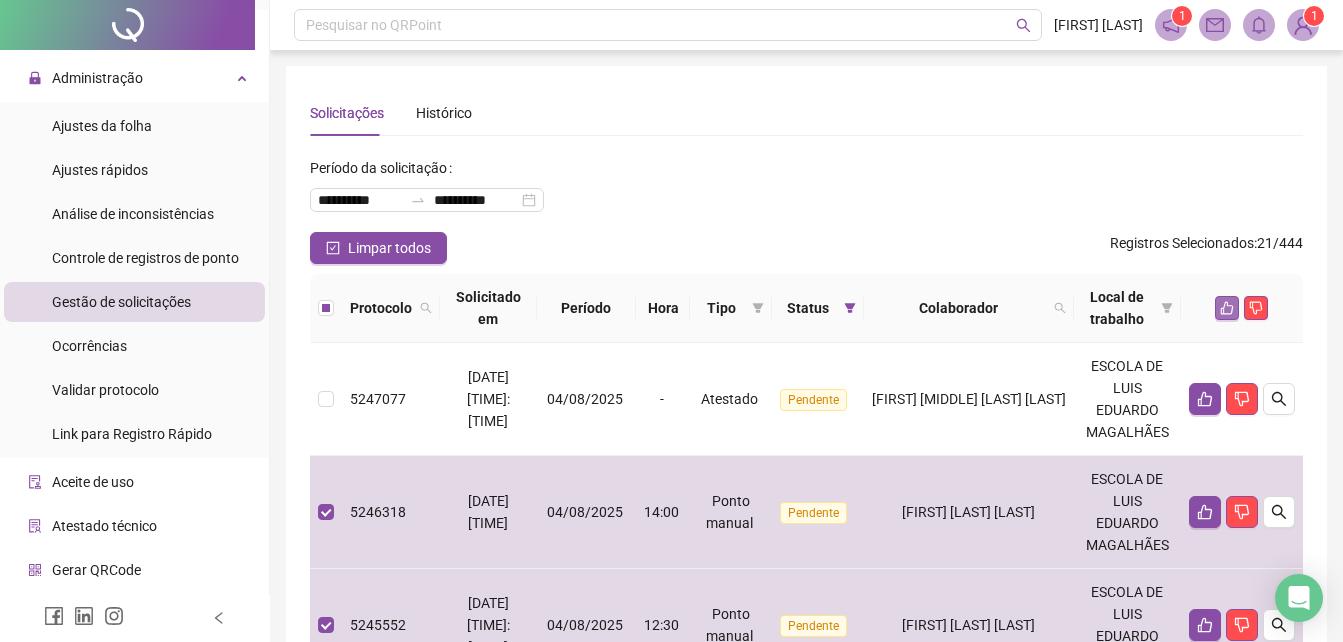click 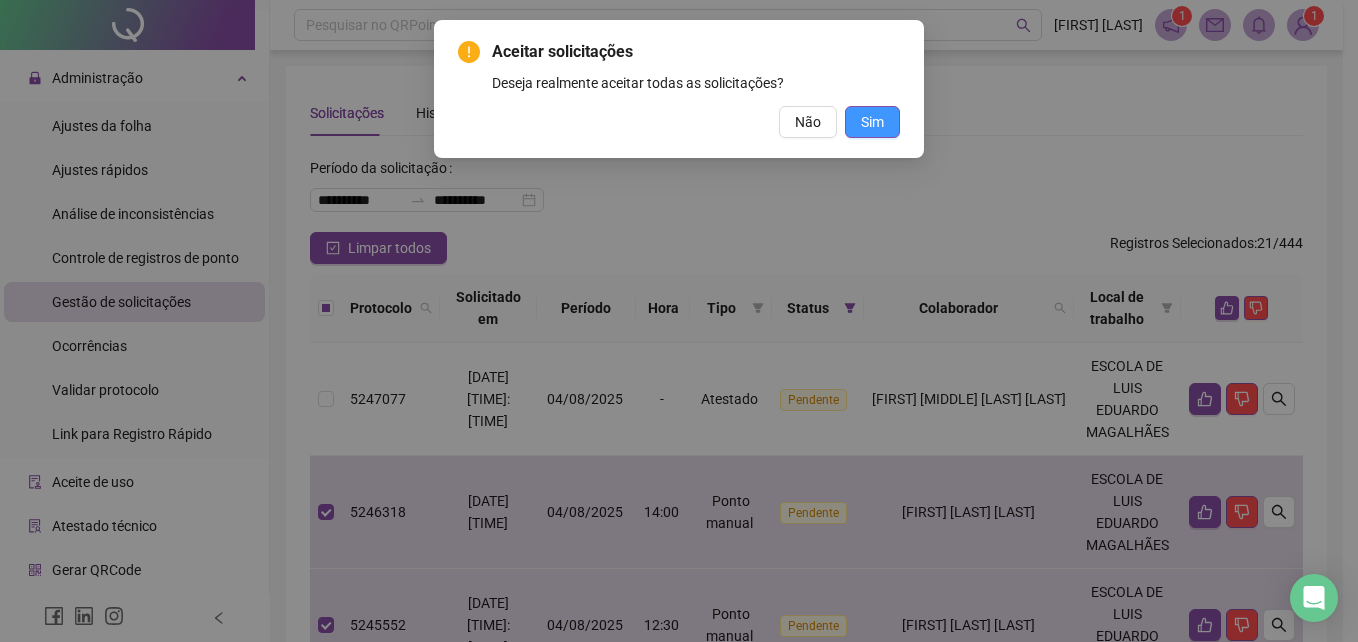 click on "Sim" at bounding box center (872, 122) 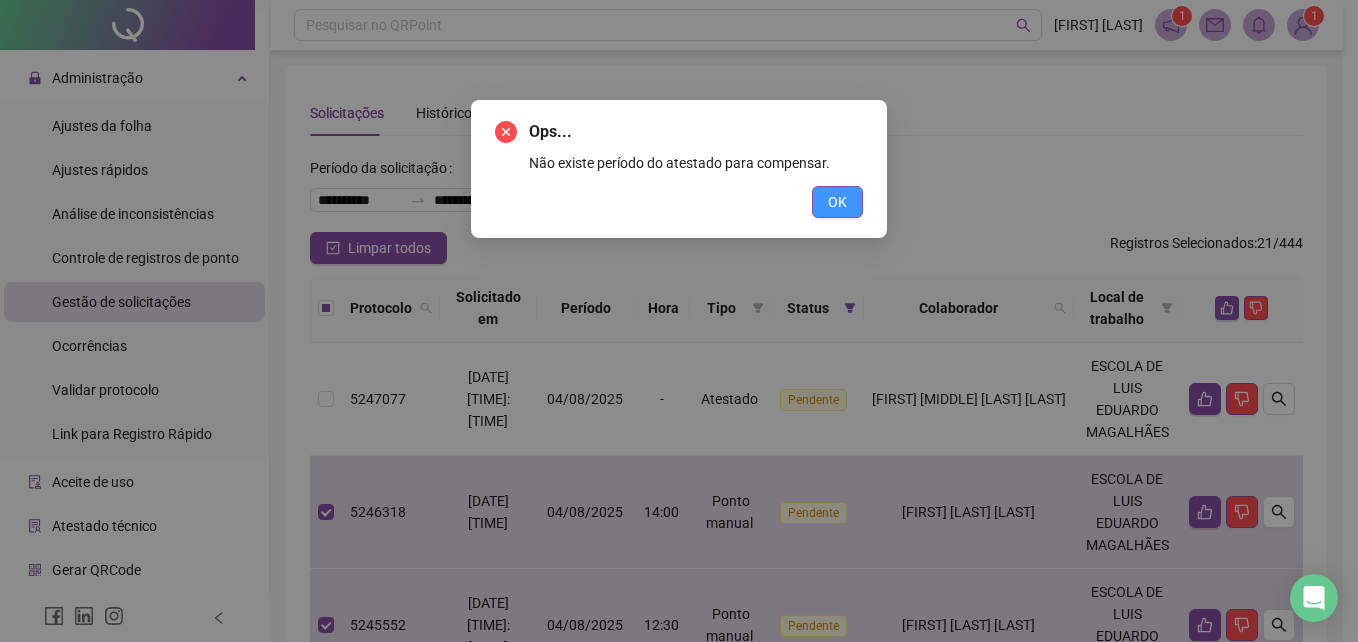 click on "OK" at bounding box center [837, 202] 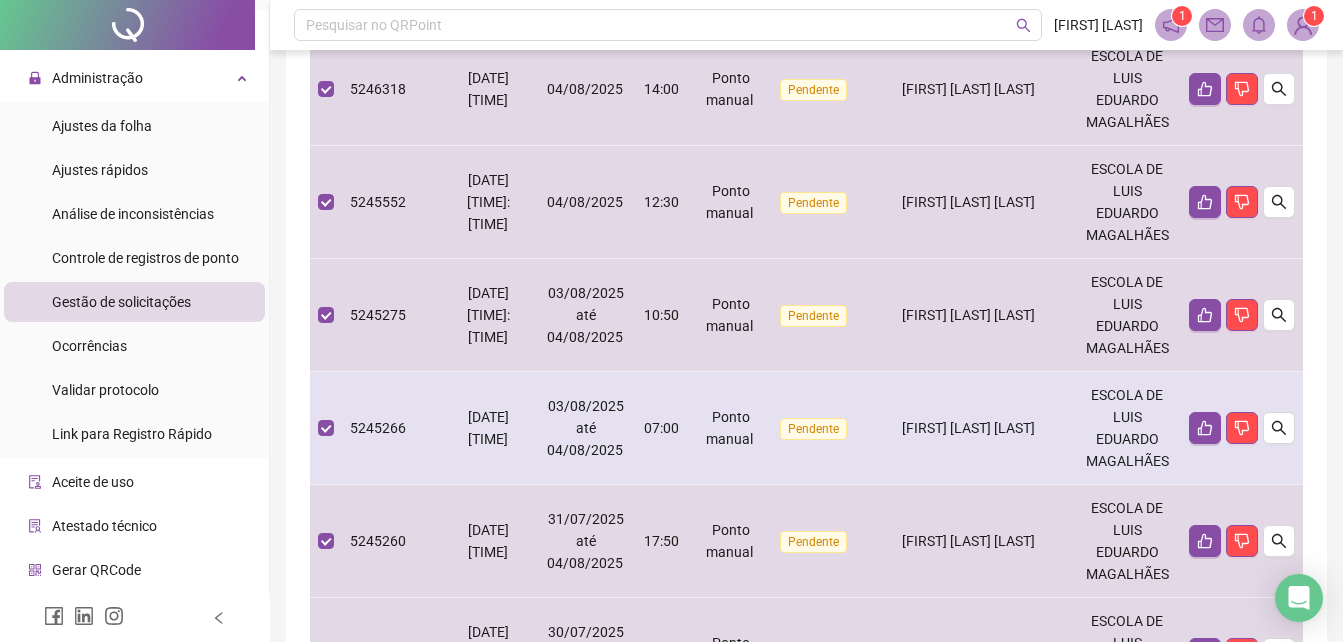 scroll, scrollTop: 0, scrollLeft: 0, axis: both 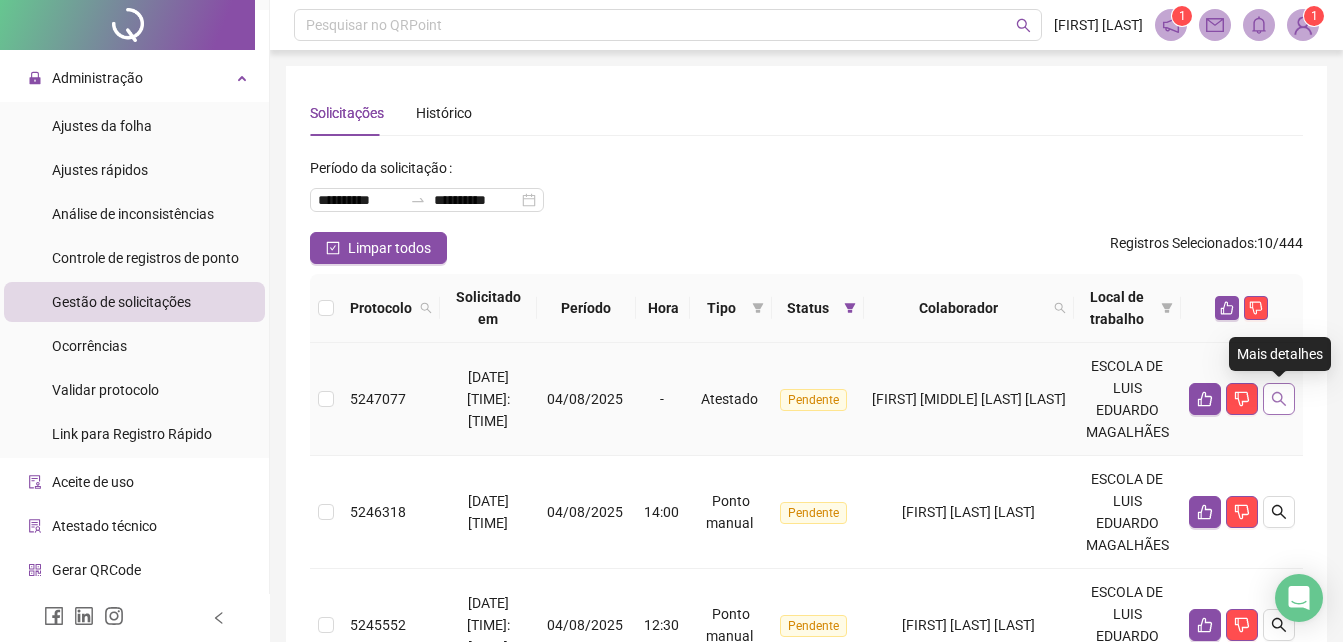 click 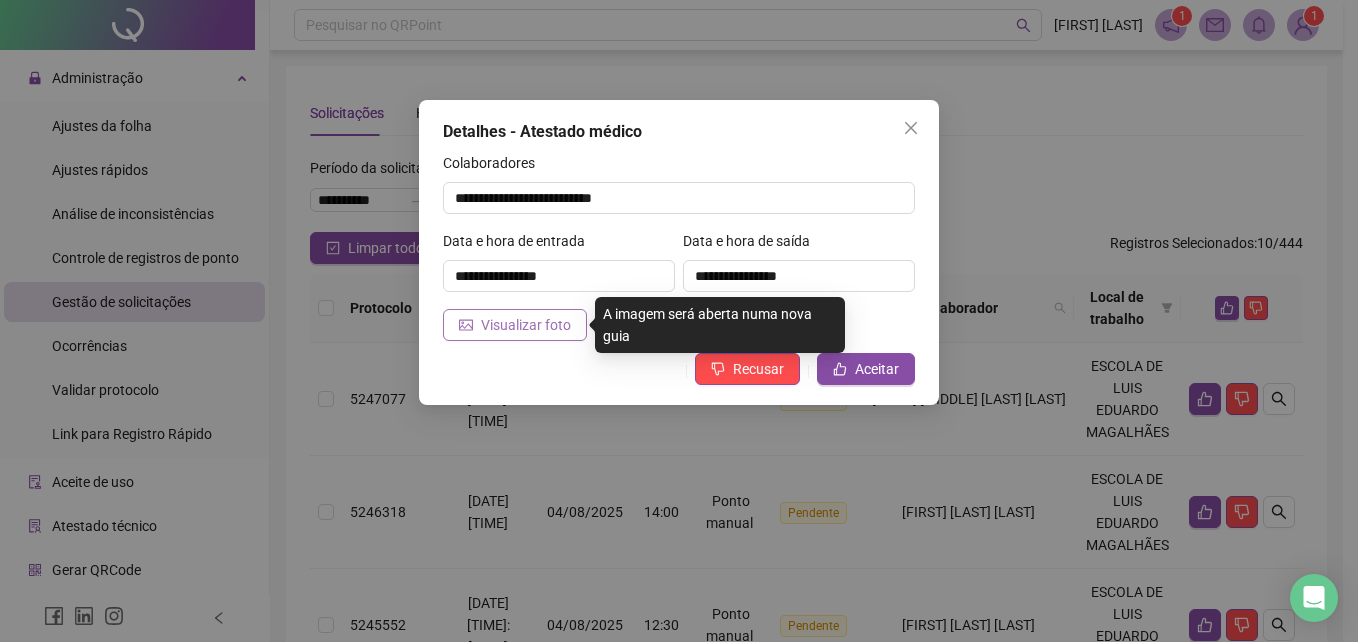 click on "Visualizar foto" at bounding box center [526, 325] 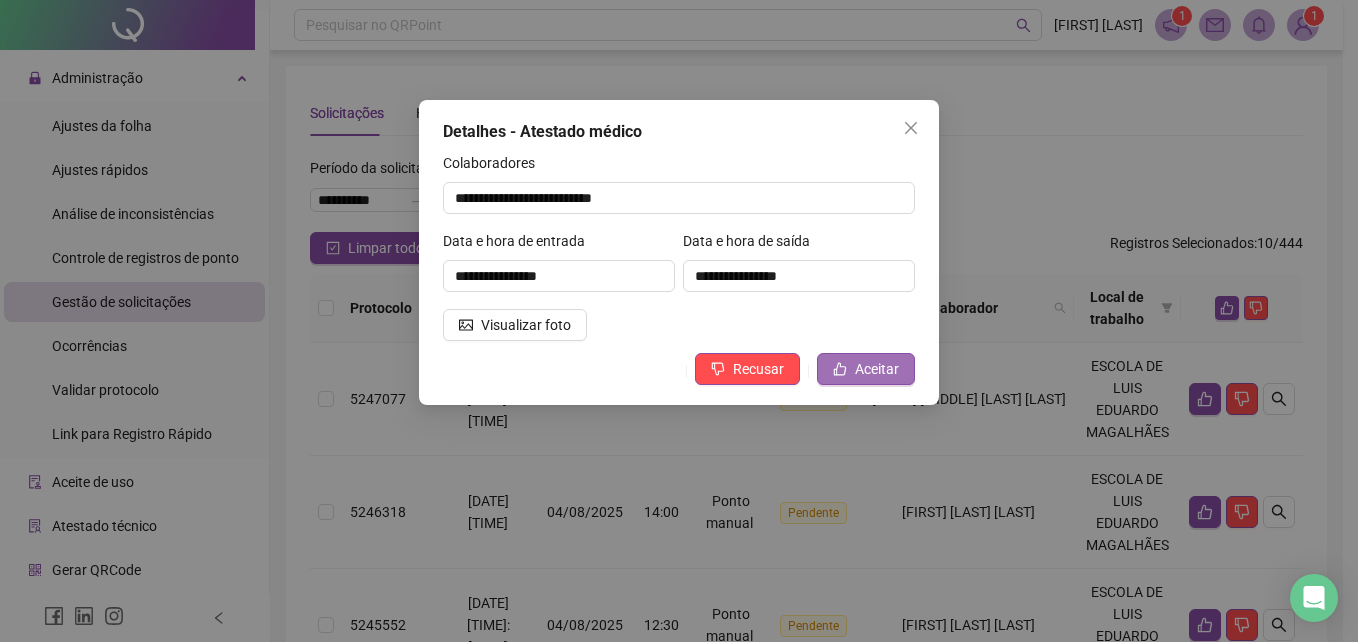click on "Aceitar" at bounding box center [877, 369] 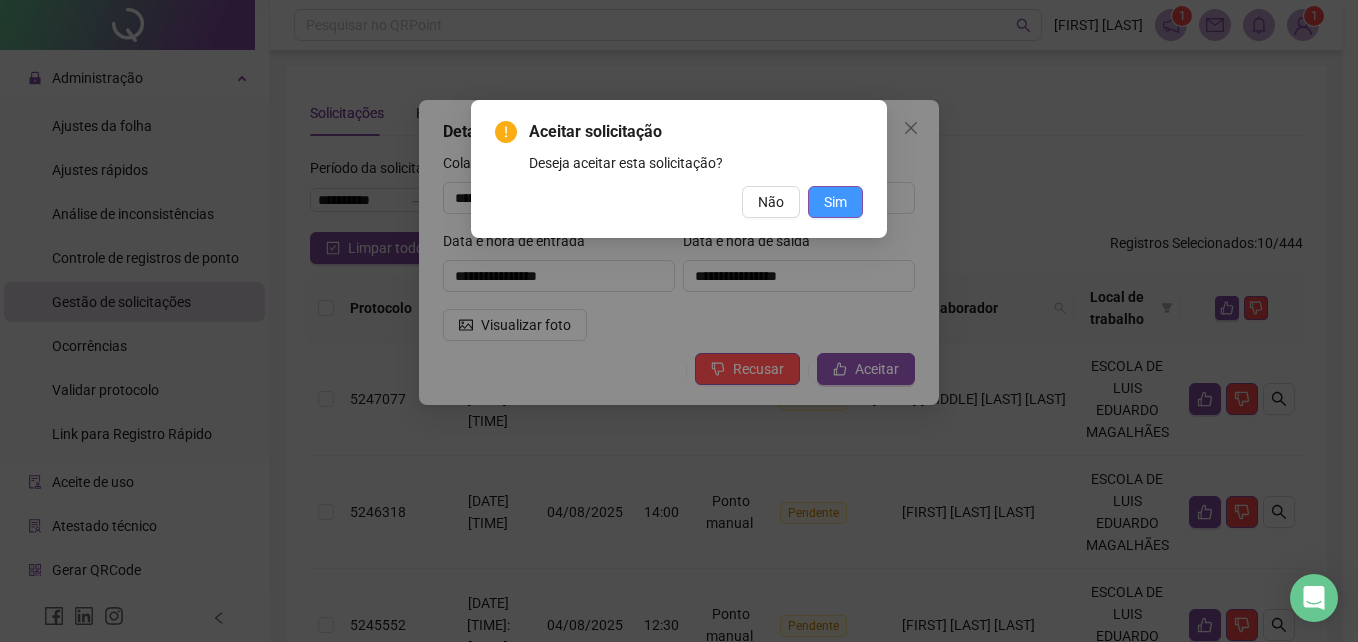 click on "Sim" at bounding box center (835, 202) 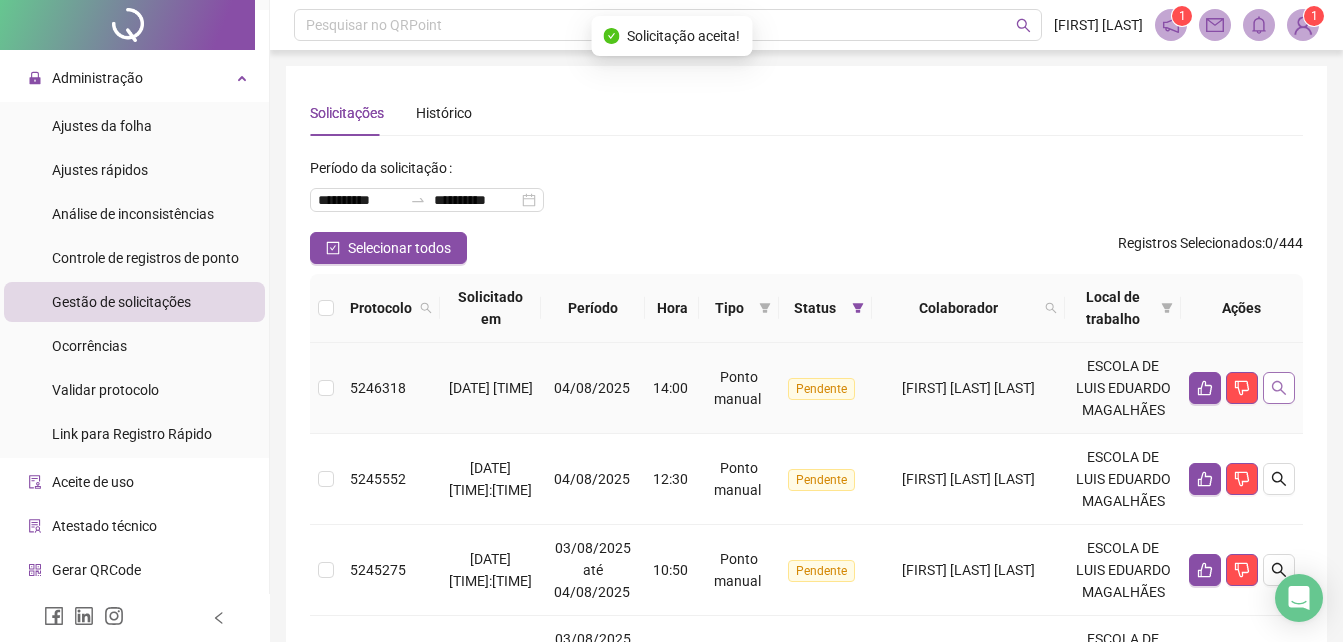 click at bounding box center [1279, 388] 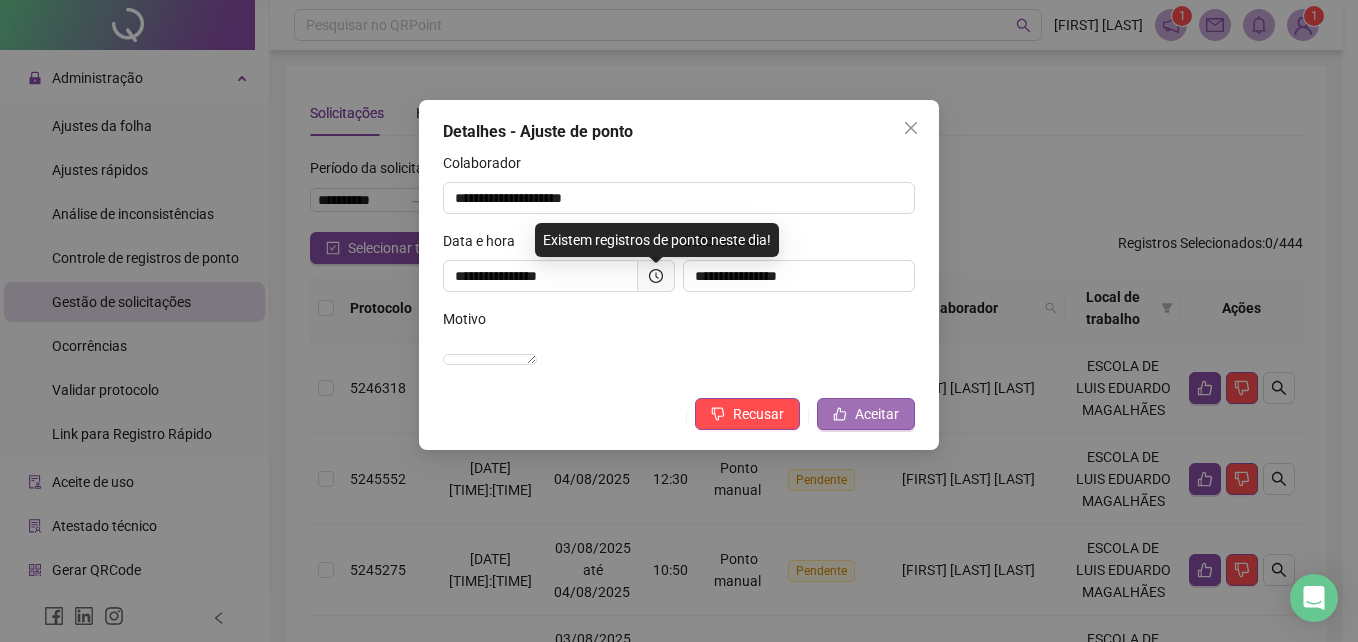 click on "Aceitar" at bounding box center (866, 414) 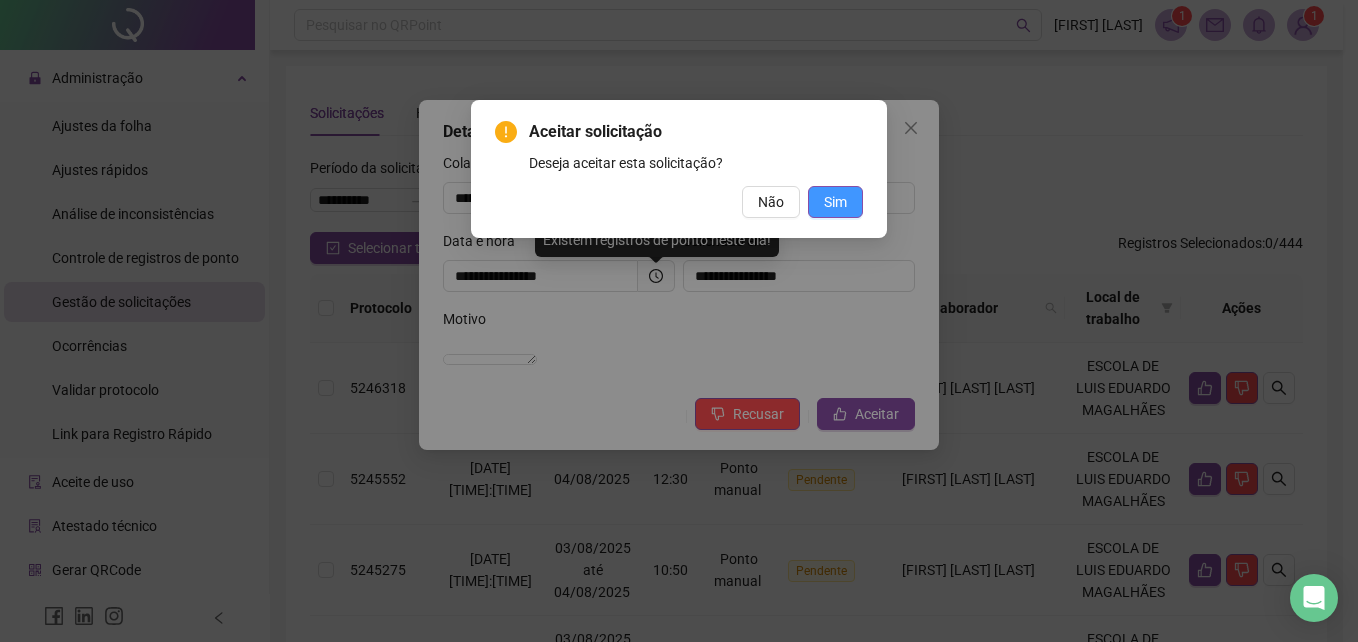 click on "Sim" at bounding box center (835, 202) 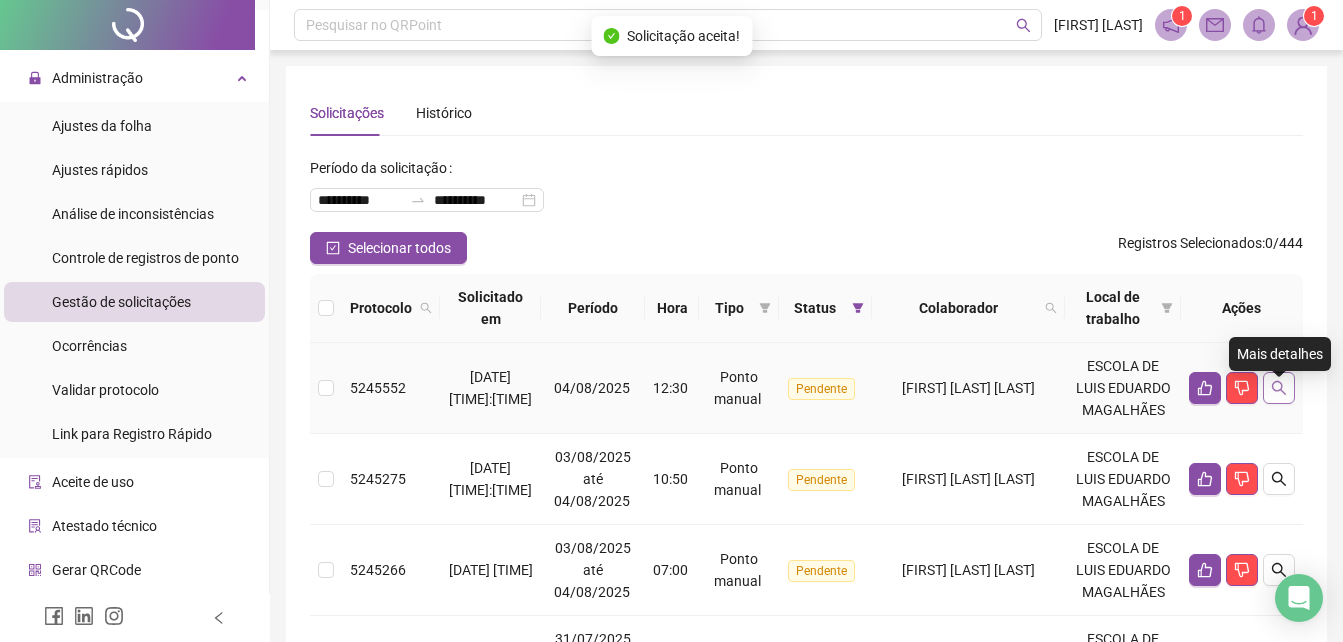 click 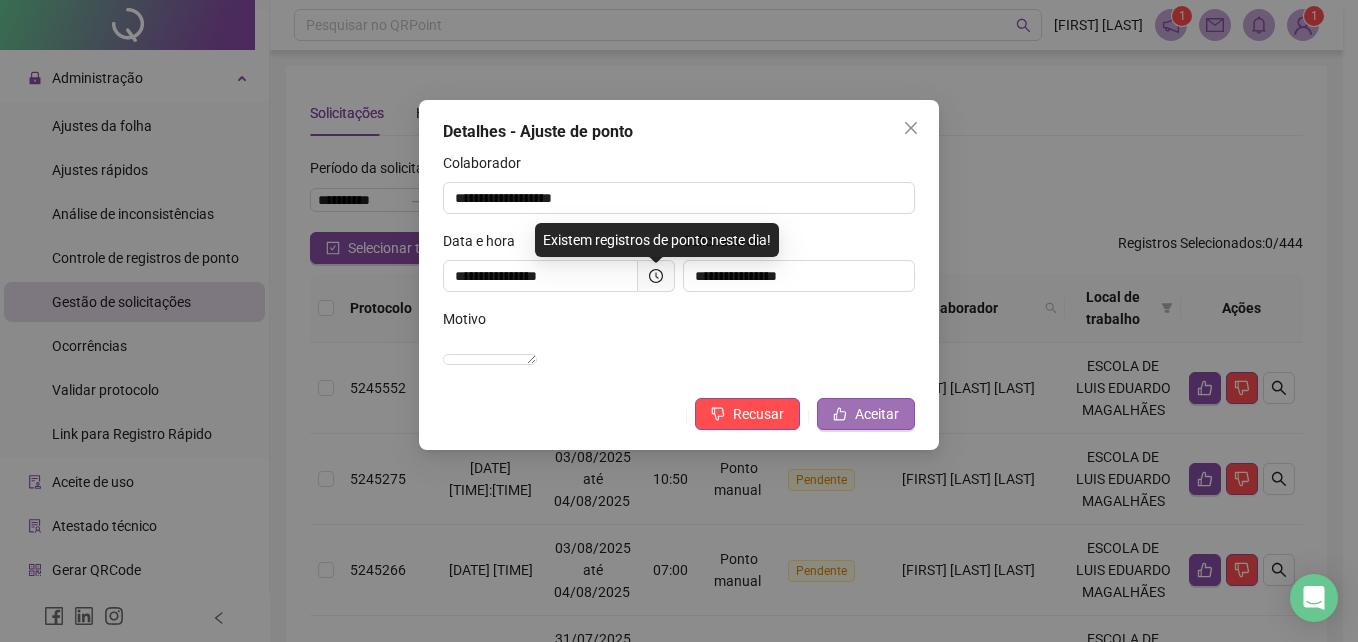 click on "Aceitar" at bounding box center [877, 414] 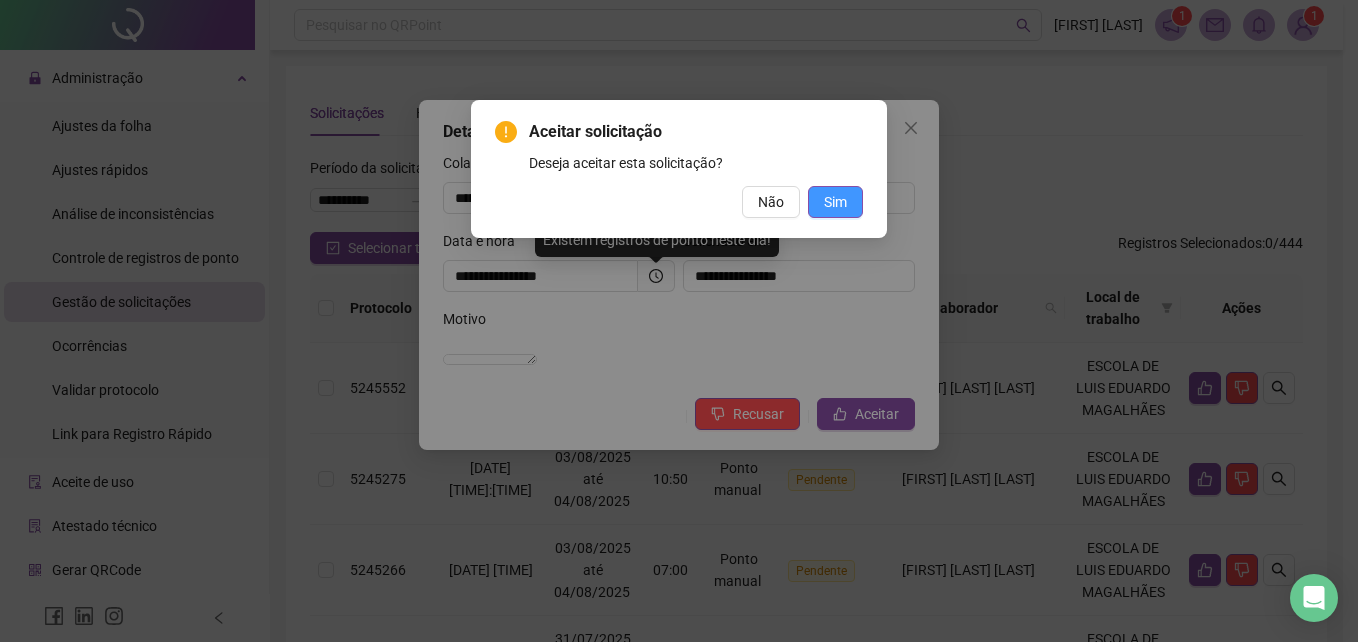 click on "Sim" at bounding box center (835, 202) 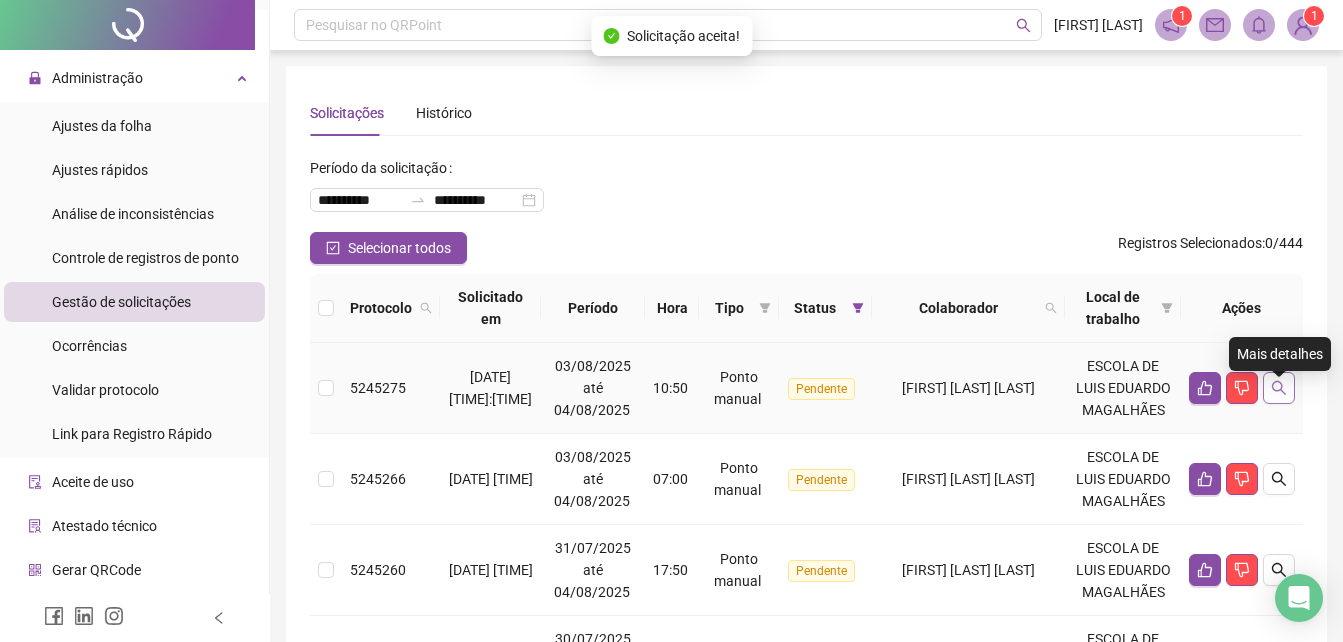 click 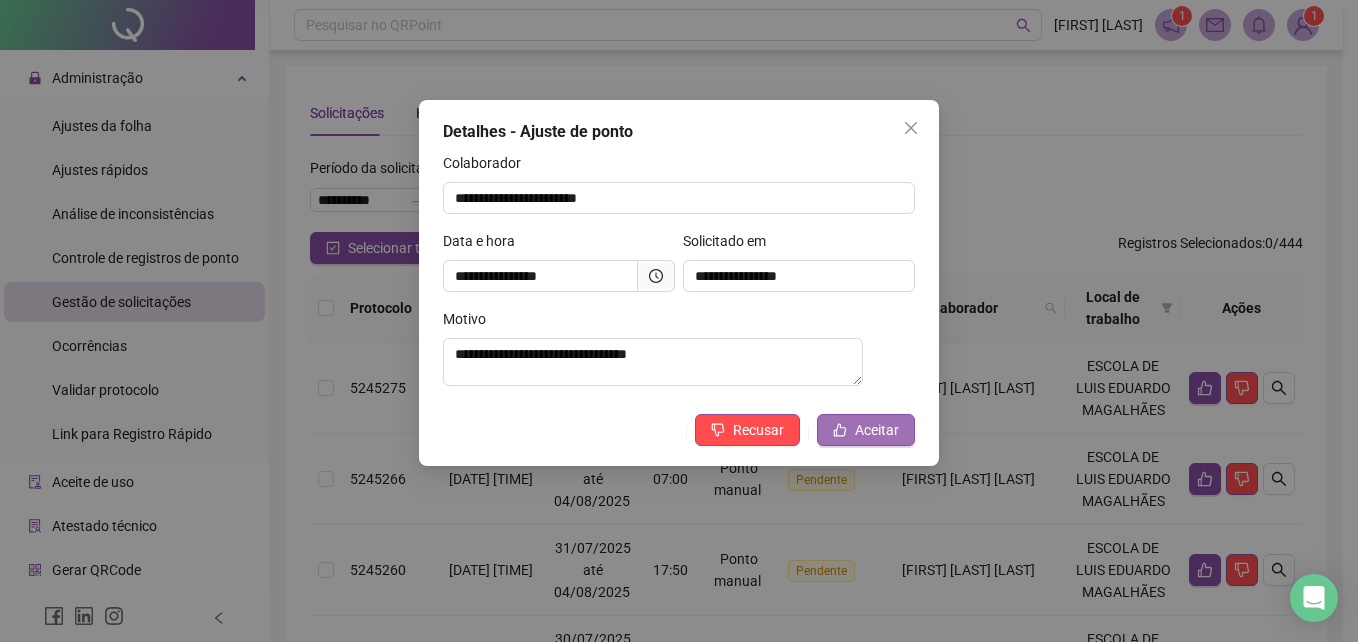 click on "Aceitar" at bounding box center (877, 430) 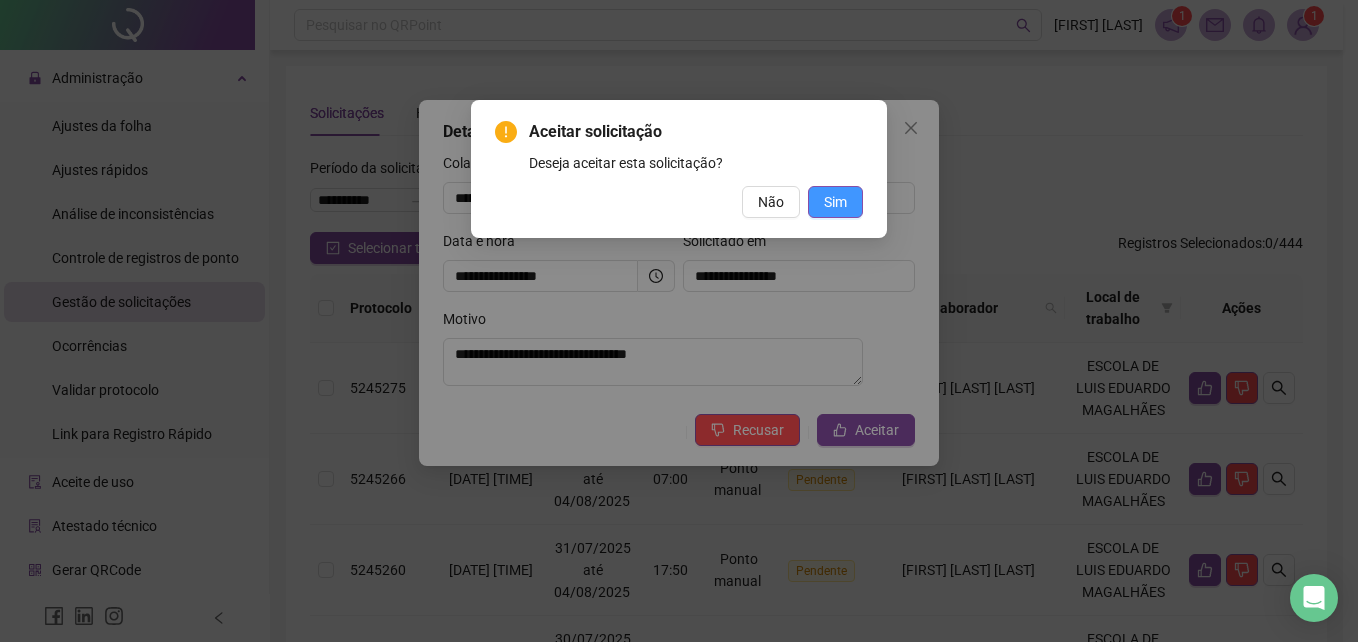 click on "Sim" at bounding box center [835, 202] 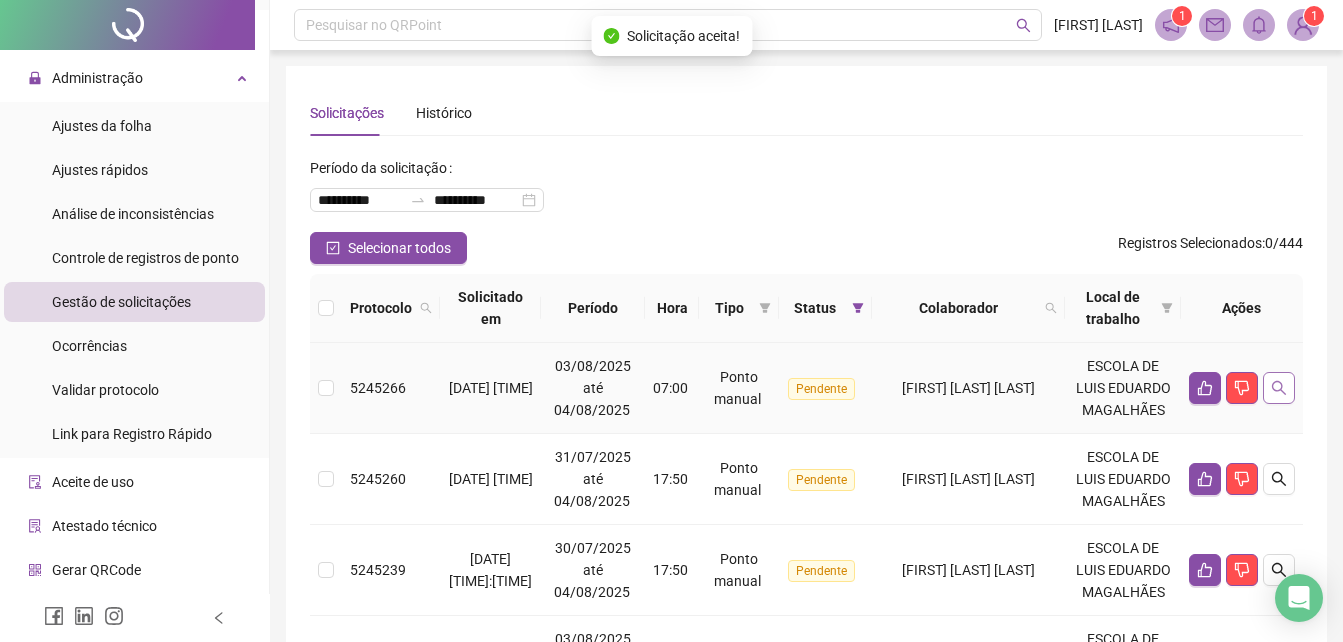 click 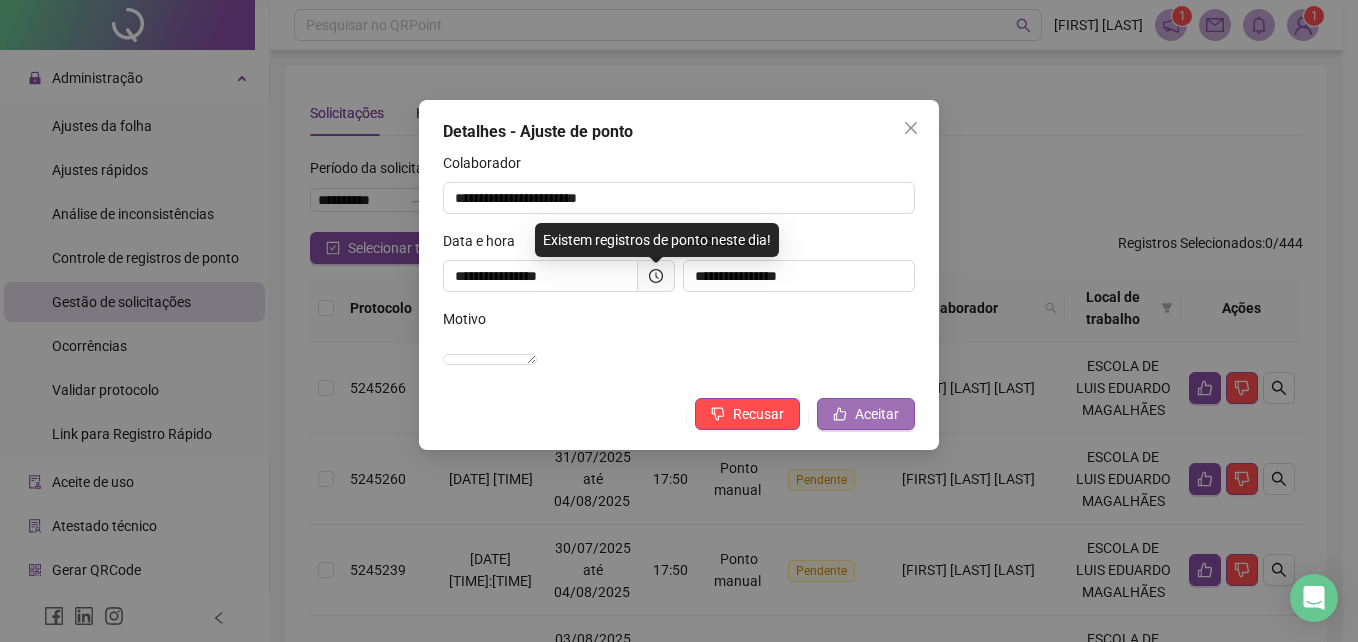 click on "Aceitar" at bounding box center [877, 414] 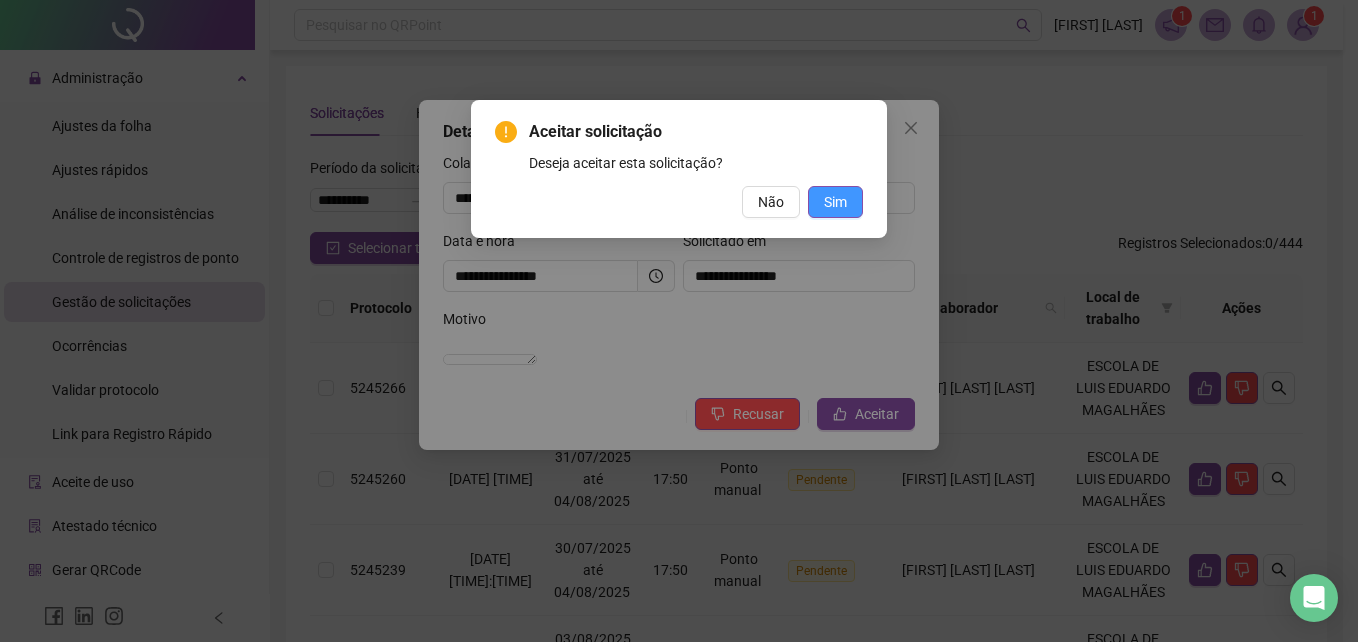 click on "Sim" at bounding box center [835, 202] 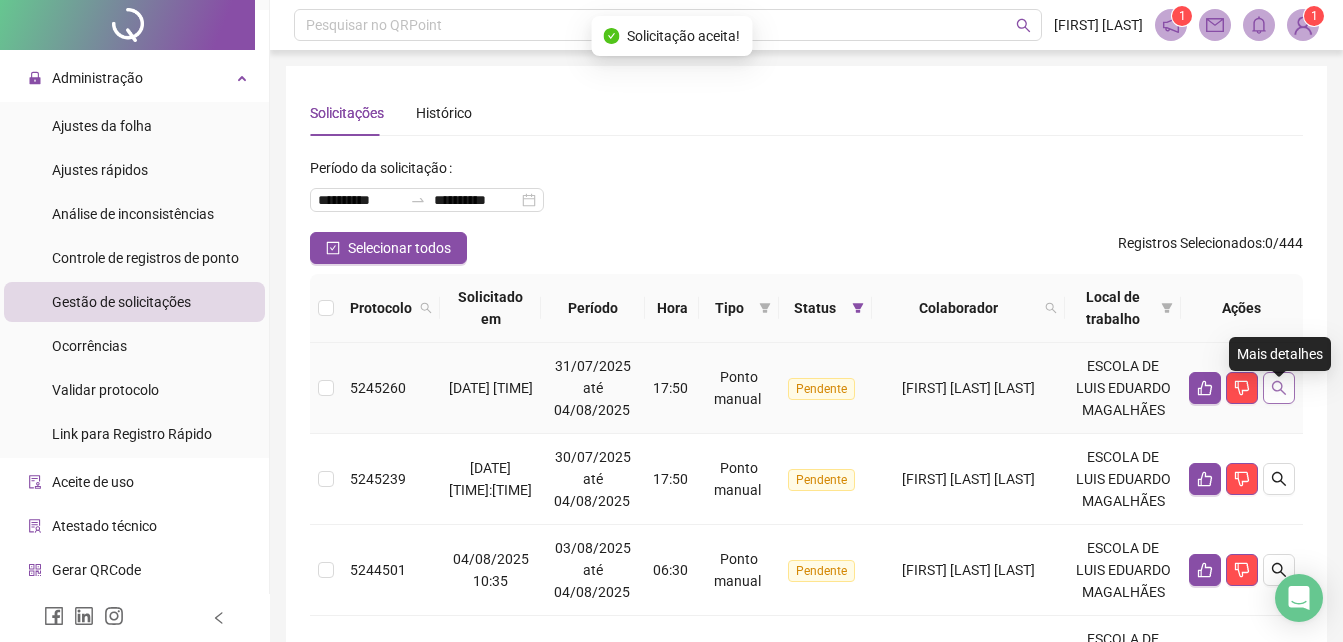 click 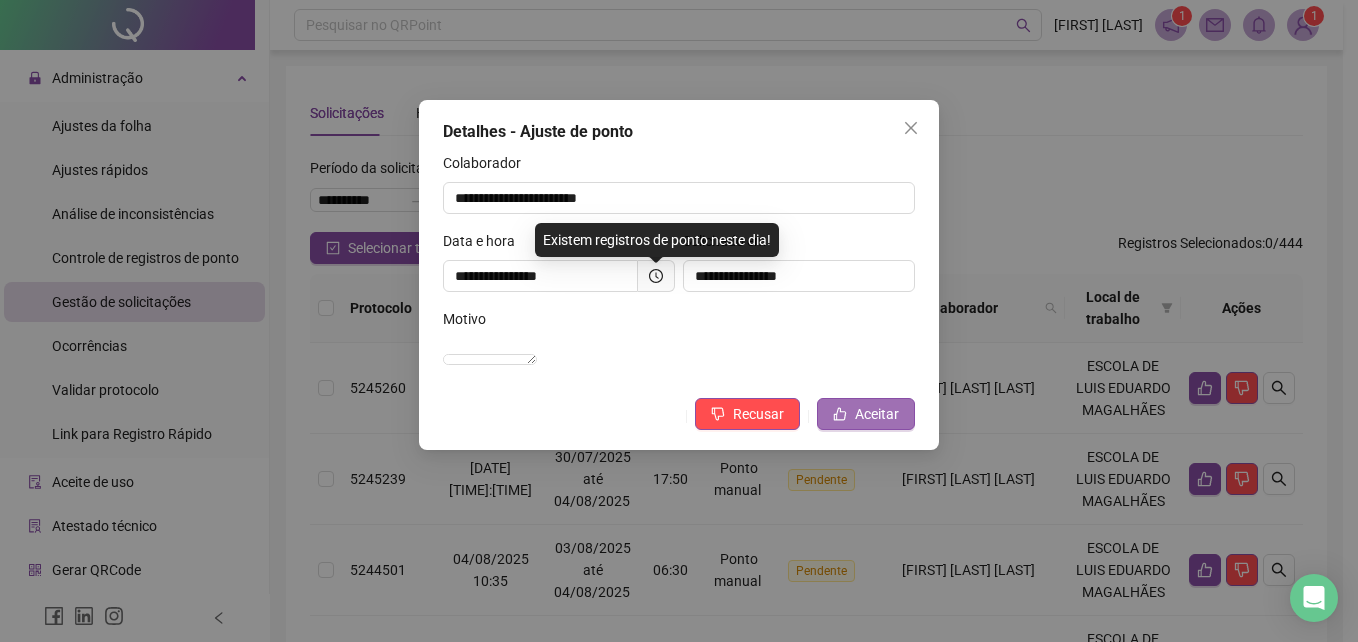 click on "Aceitar" at bounding box center [877, 414] 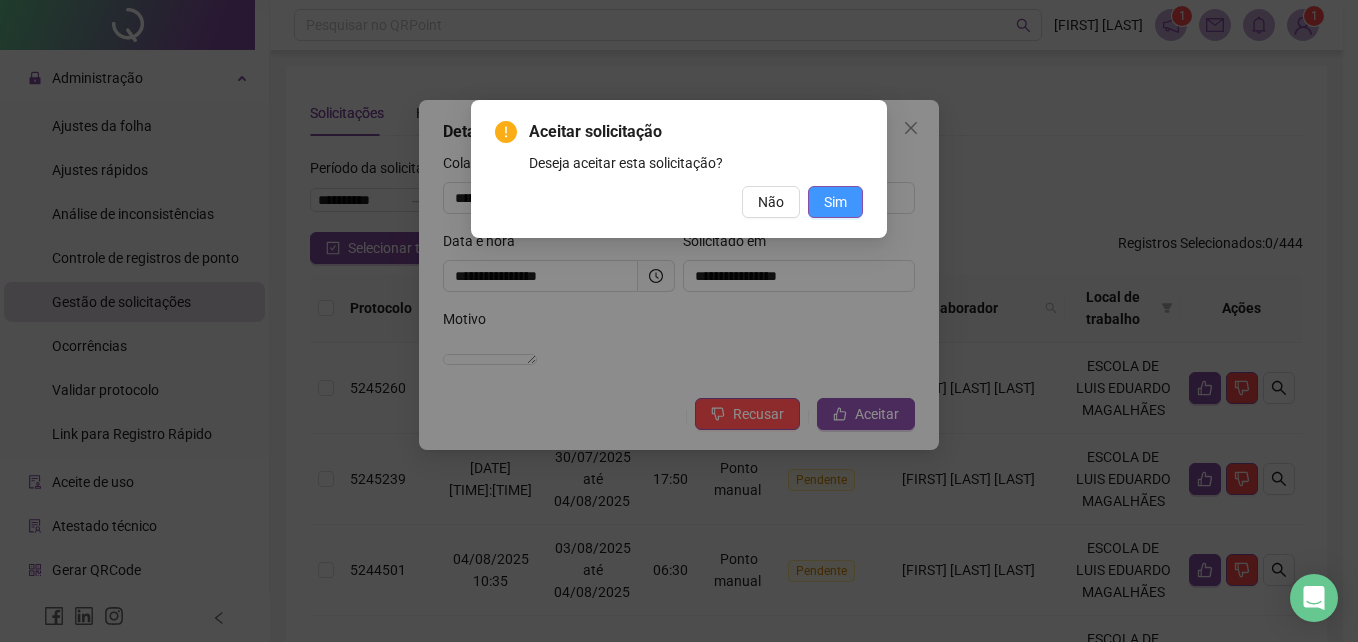 click on "Sim" at bounding box center (835, 202) 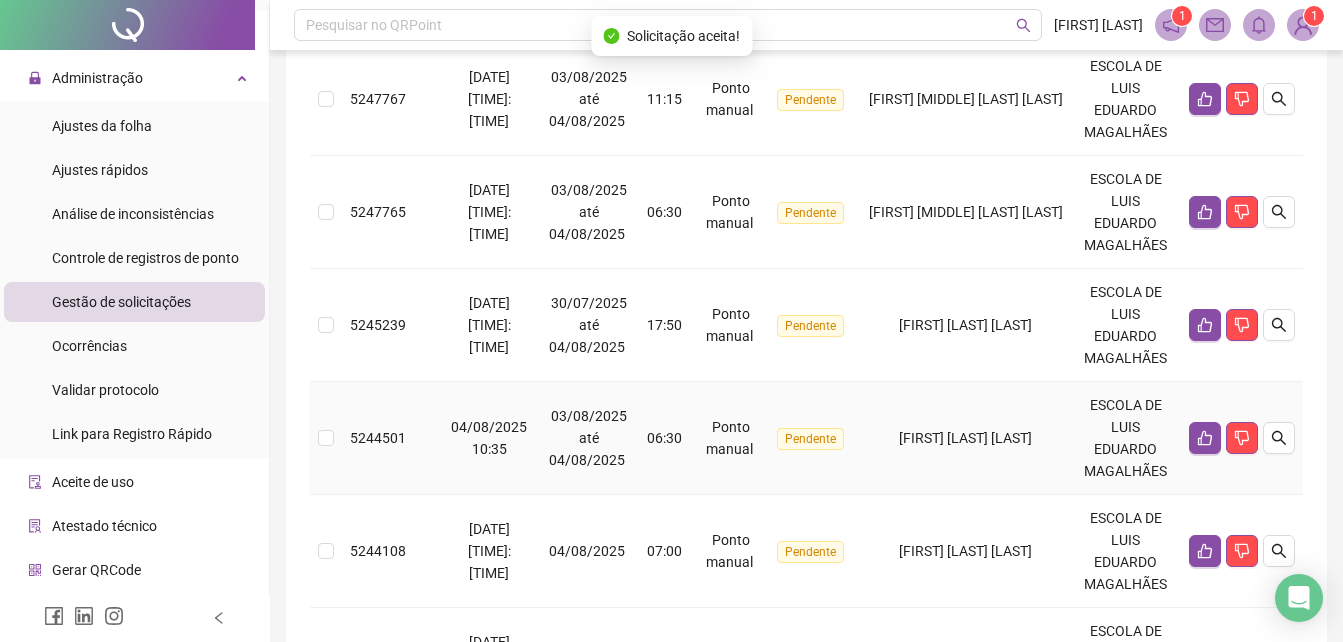scroll, scrollTop: 400, scrollLeft: 0, axis: vertical 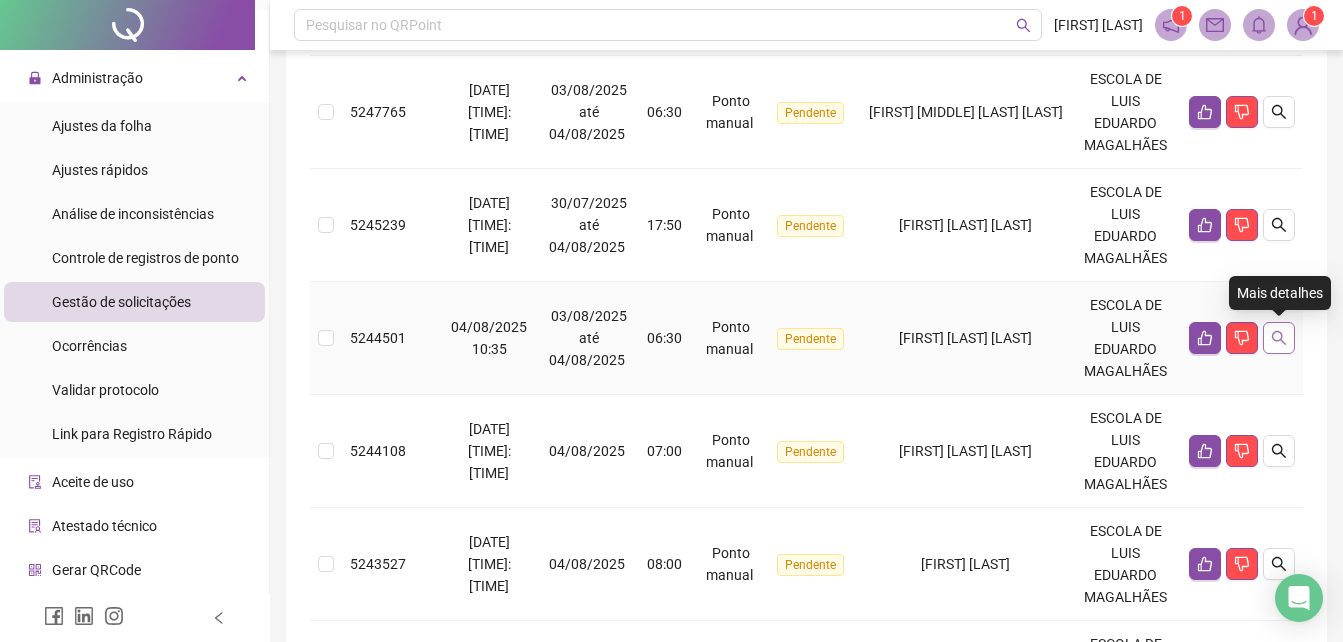 click 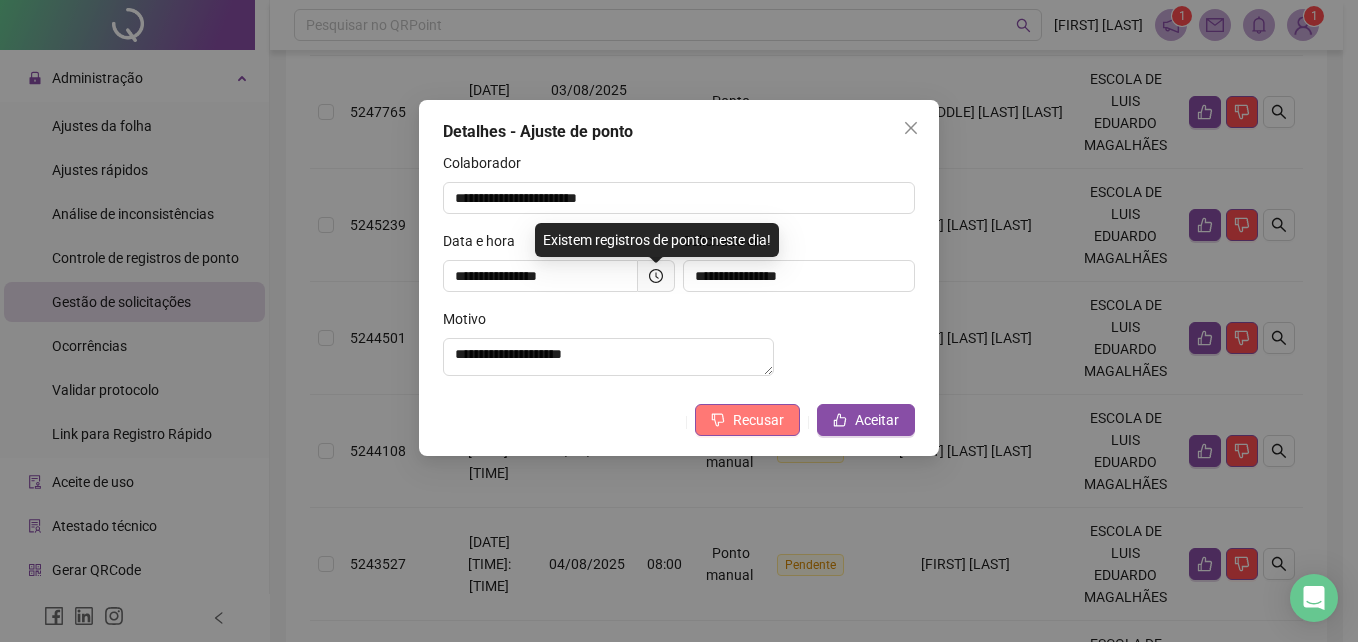 click on "Recusar" at bounding box center (758, 420) 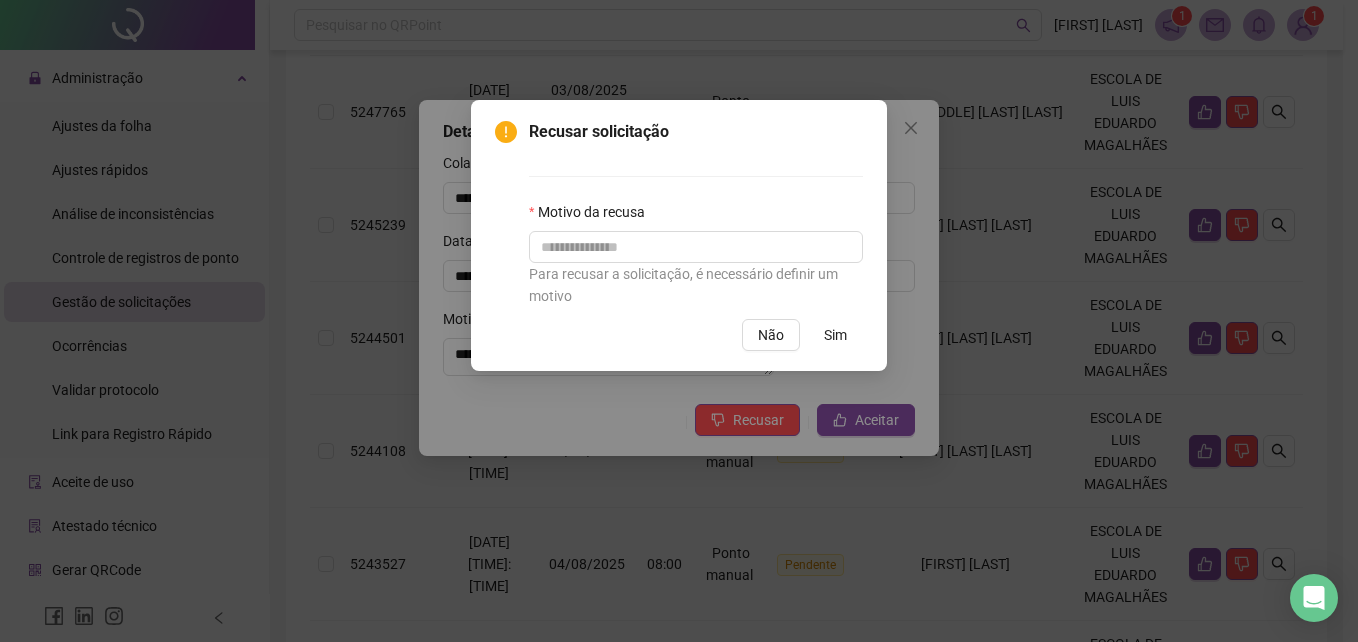 click on "Sim" at bounding box center [835, 335] 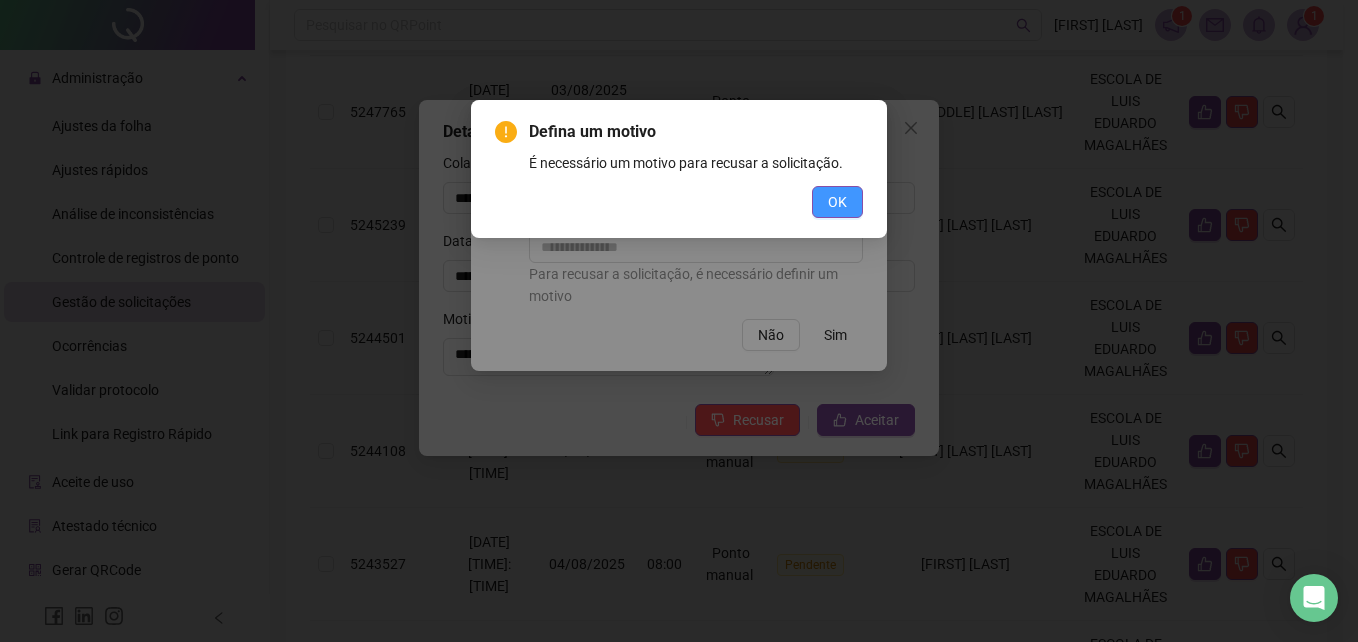 click on "OK" at bounding box center [837, 202] 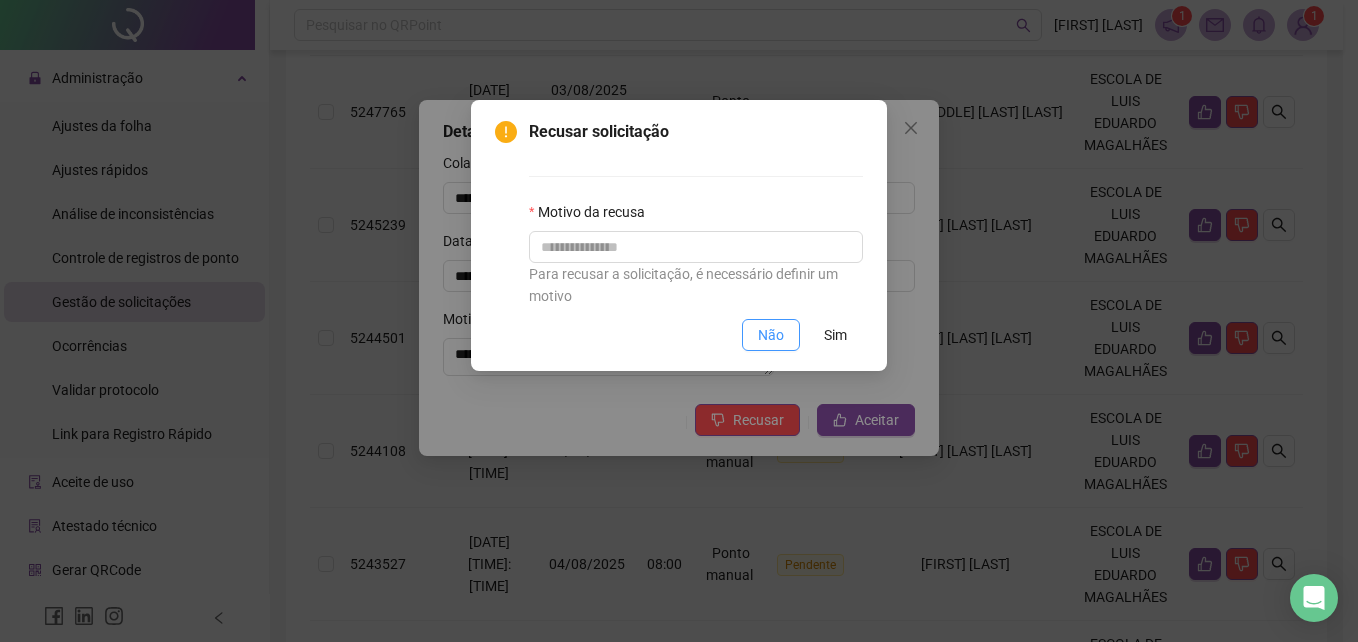 click on "Não" at bounding box center [771, 335] 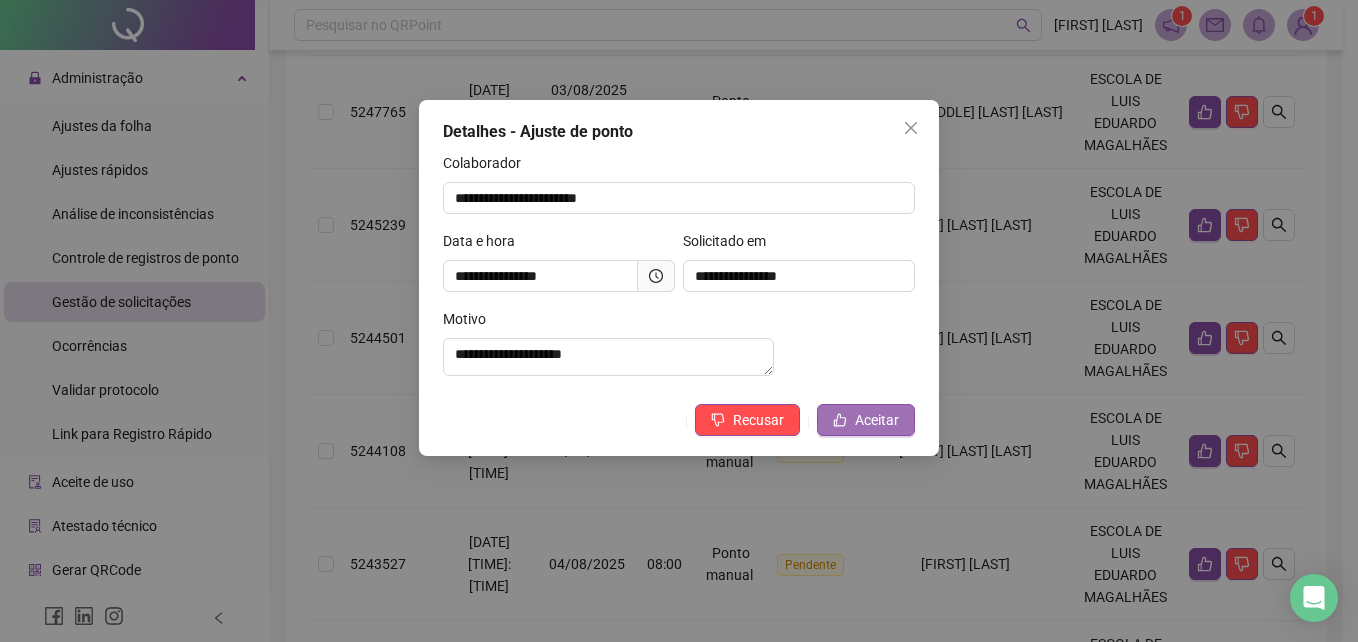 click on "Aceitar" at bounding box center (877, 420) 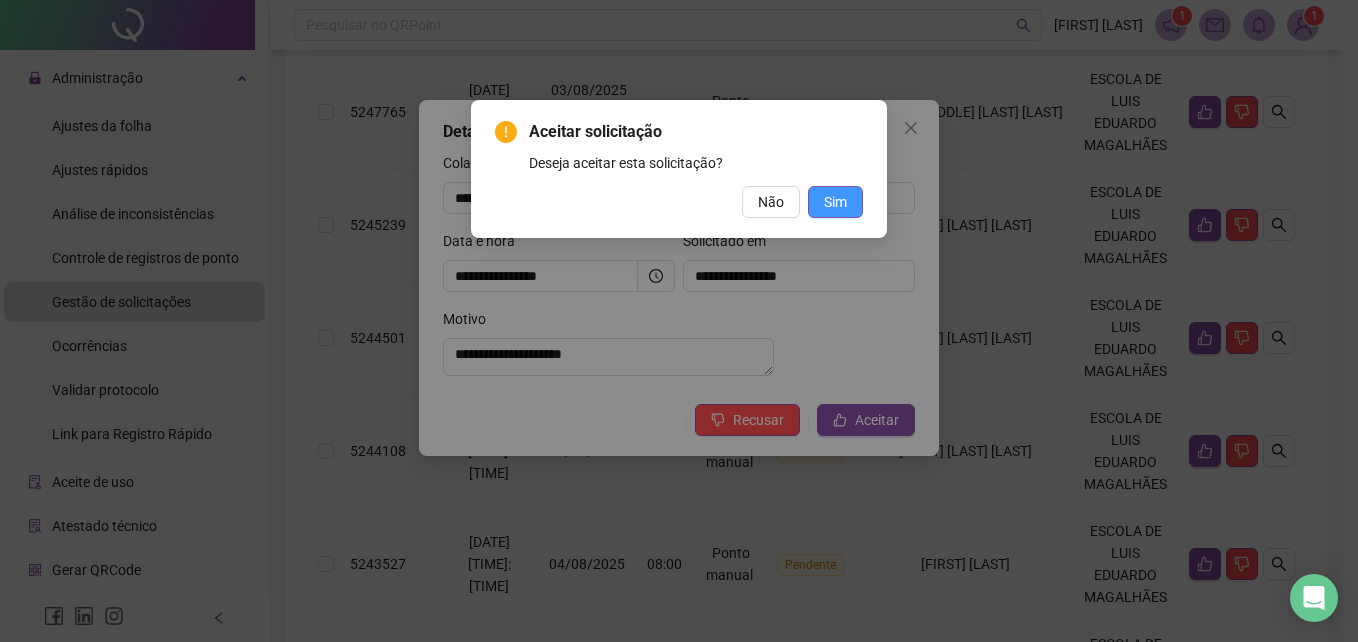 click on "Sim" at bounding box center [835, 202] 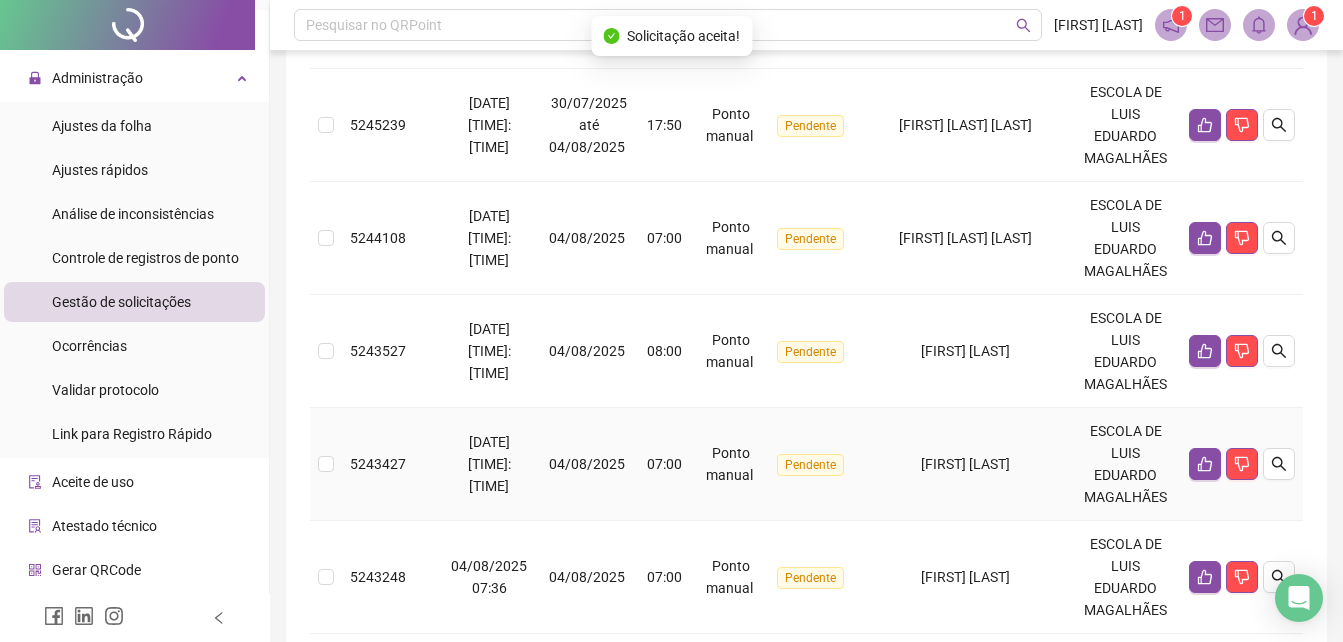 scroll, scrollTop: 800, scrollLeft: 0, axis: vertical 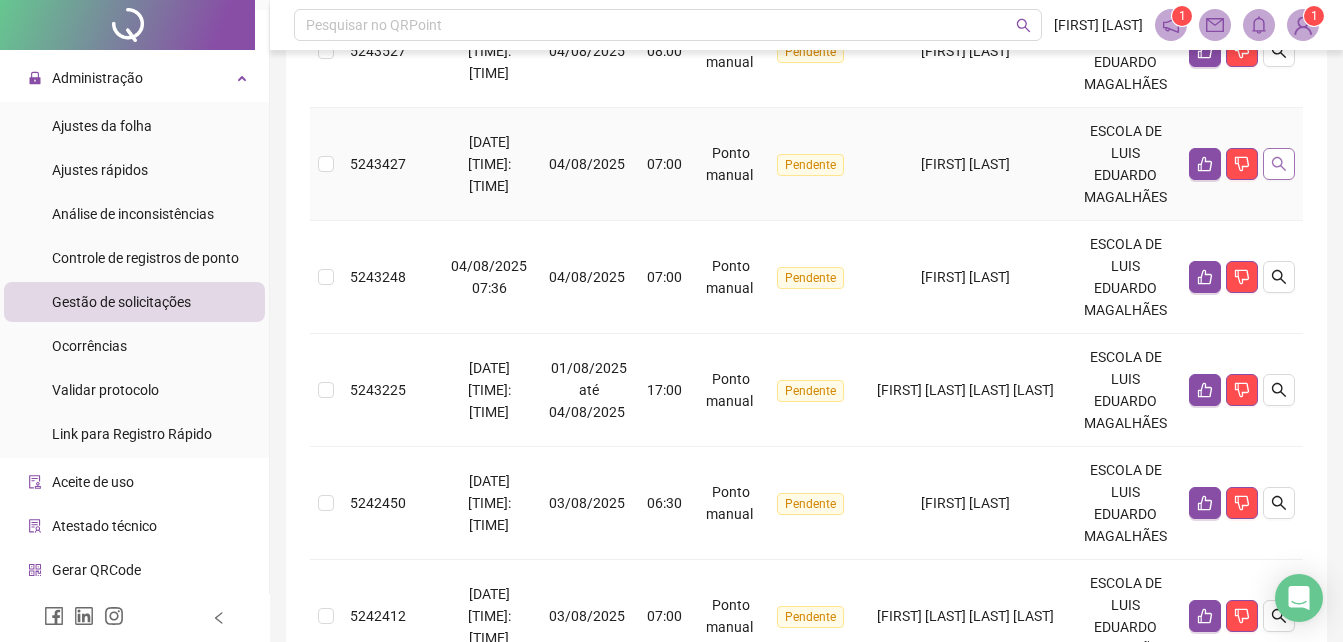 click 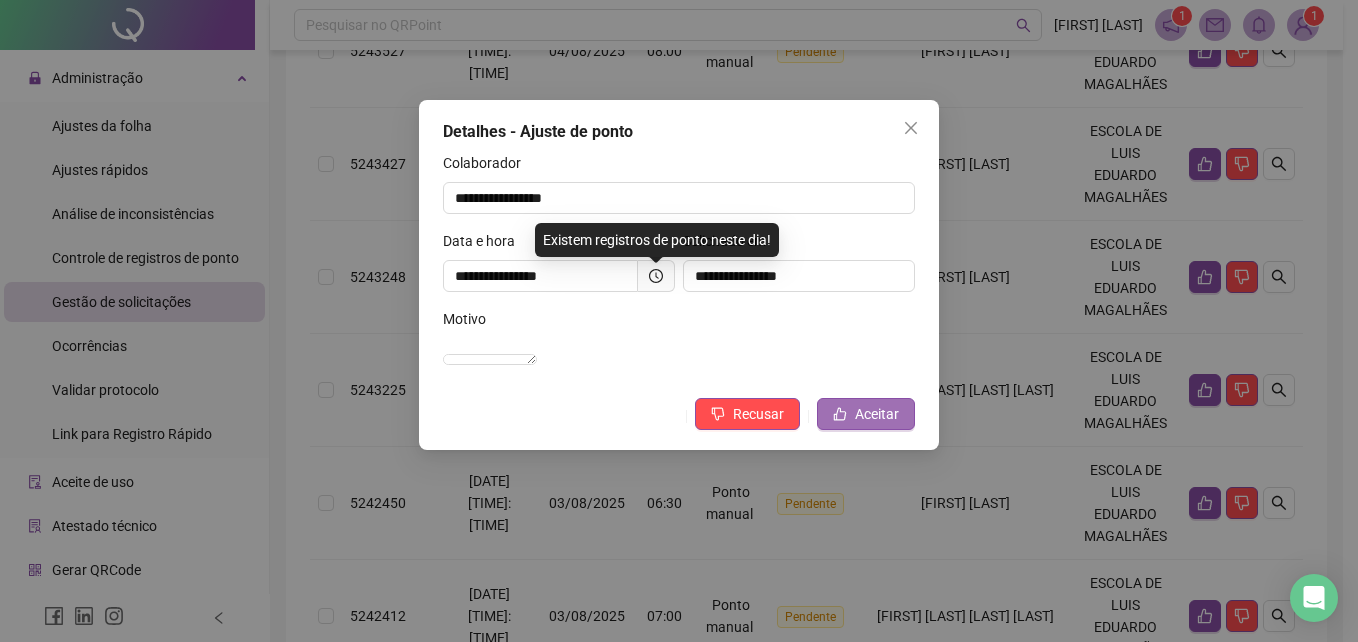 click on "Aceitar" at bounding box center (877, 414) 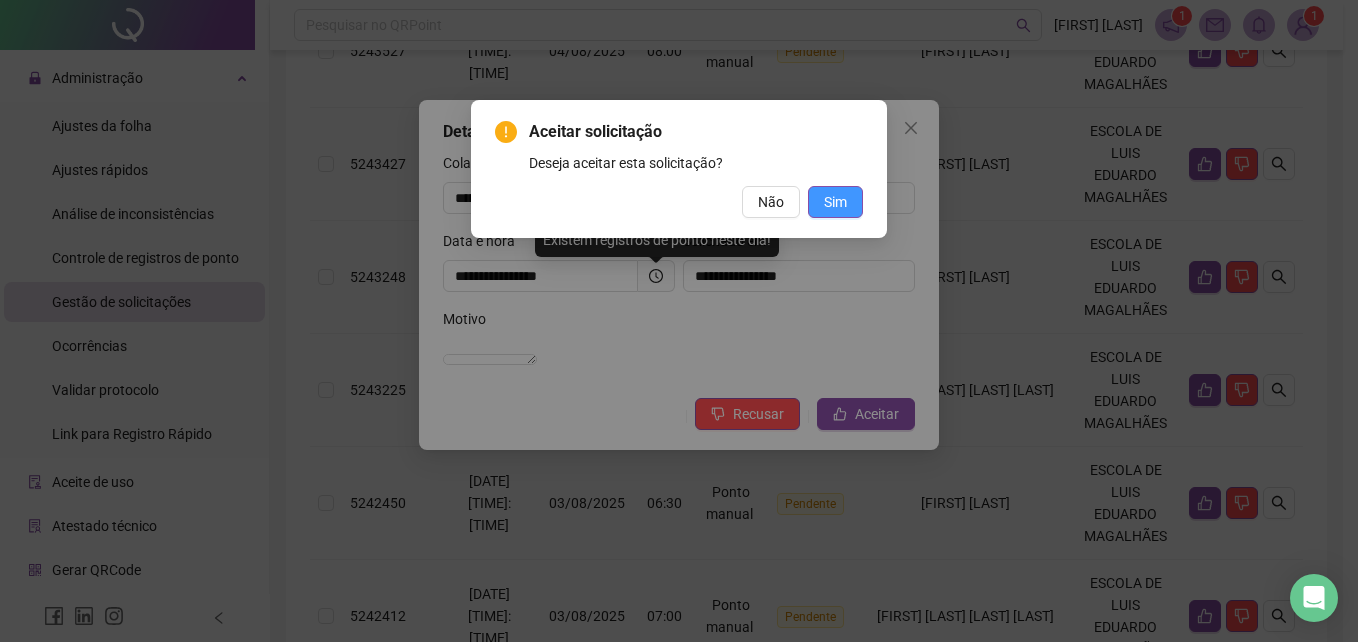 click on "Sim" at bounding box center (835, 202) 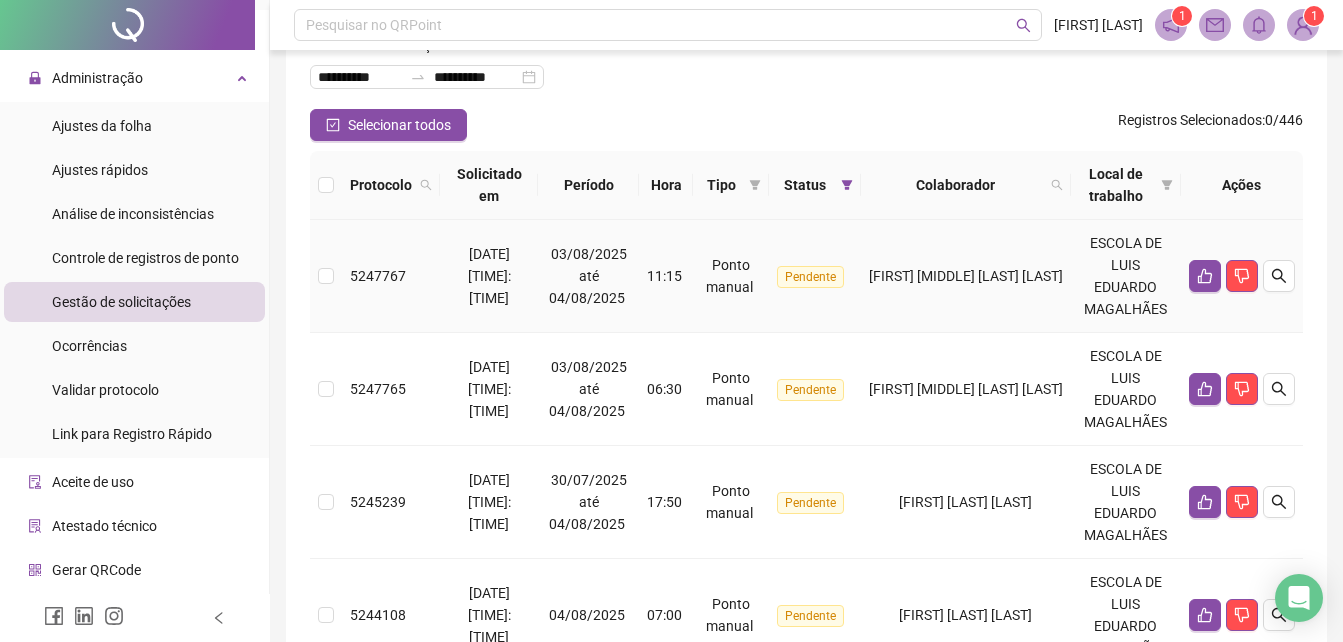 scroll, scrollTop: 0, scrollLeft: 0, axis: both 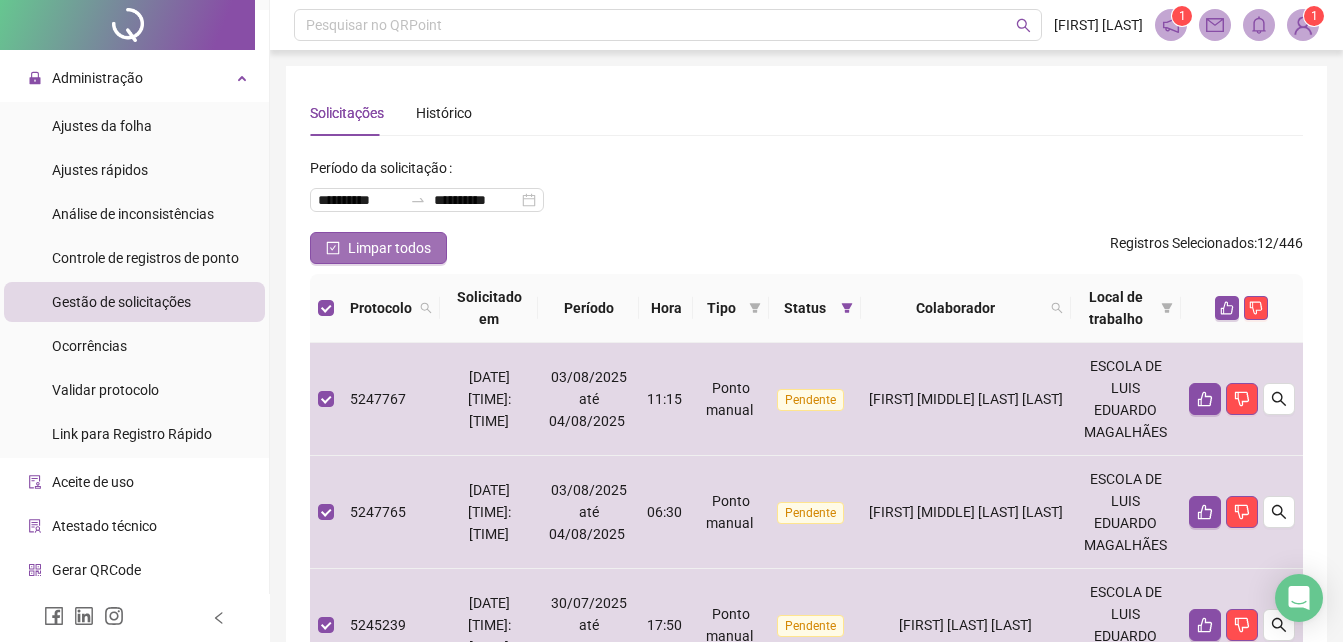 click on "Limpar todos" at bounding box center [389, 248] 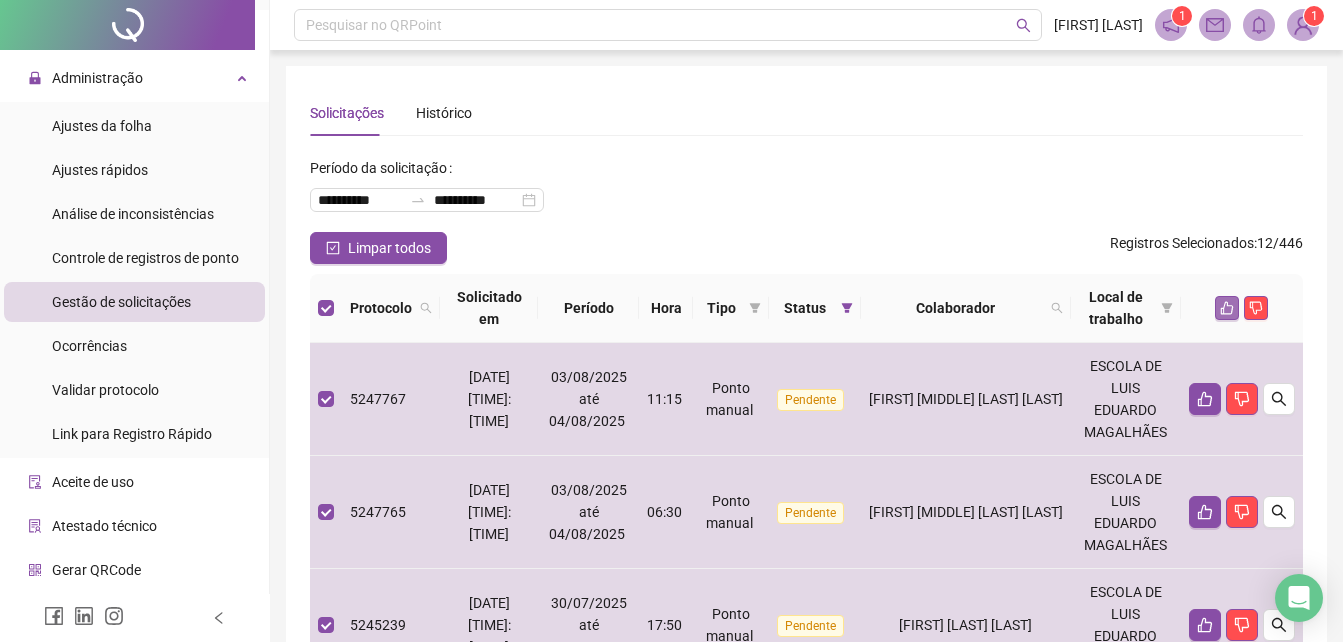 click 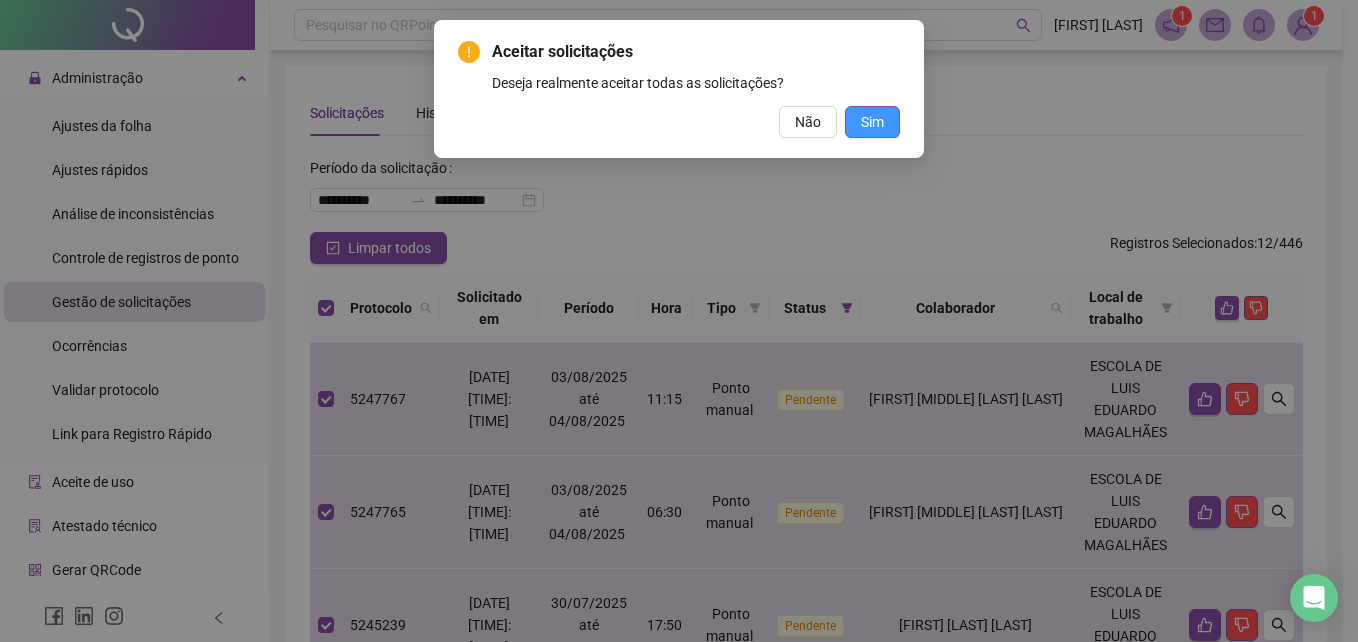 click on "Sim" at bounding box center [872, 122] 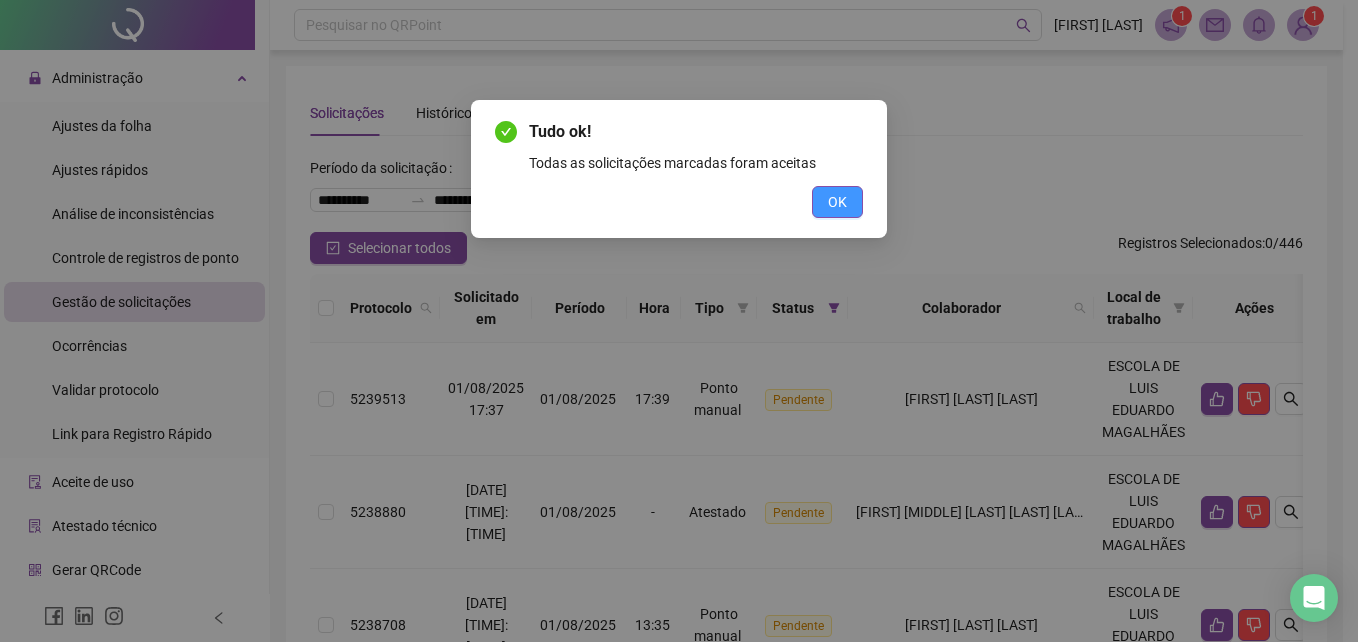 click on "OK" at bounding box center [837, 202] 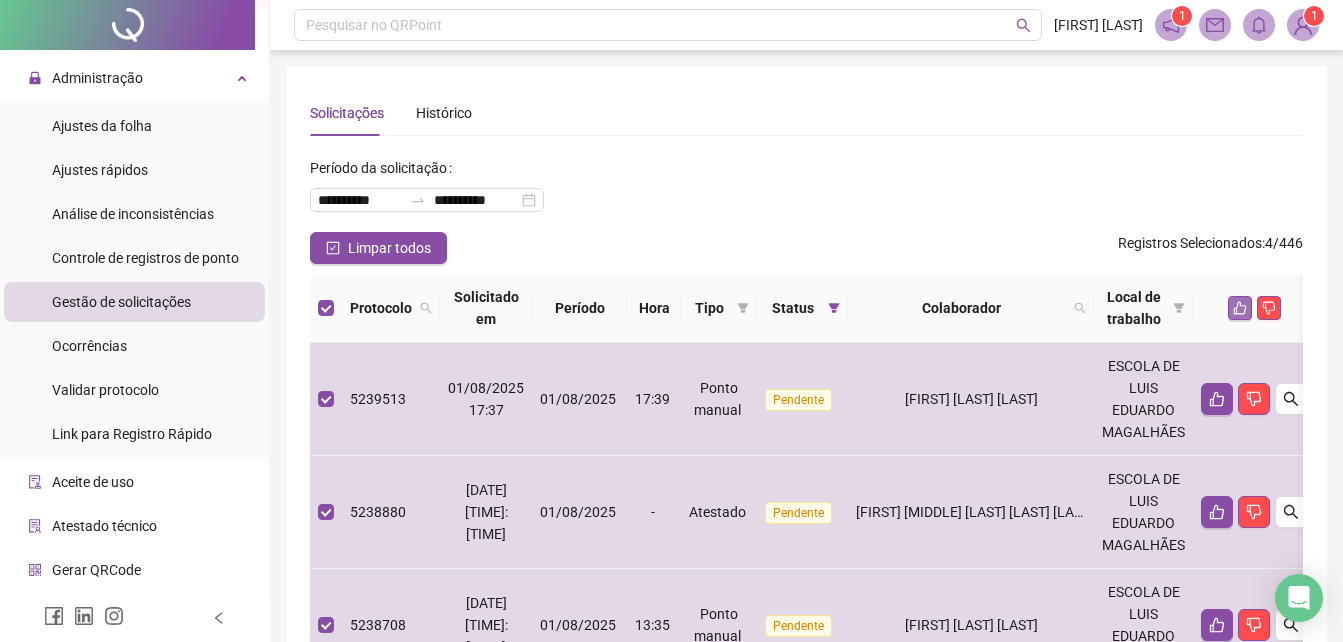 click 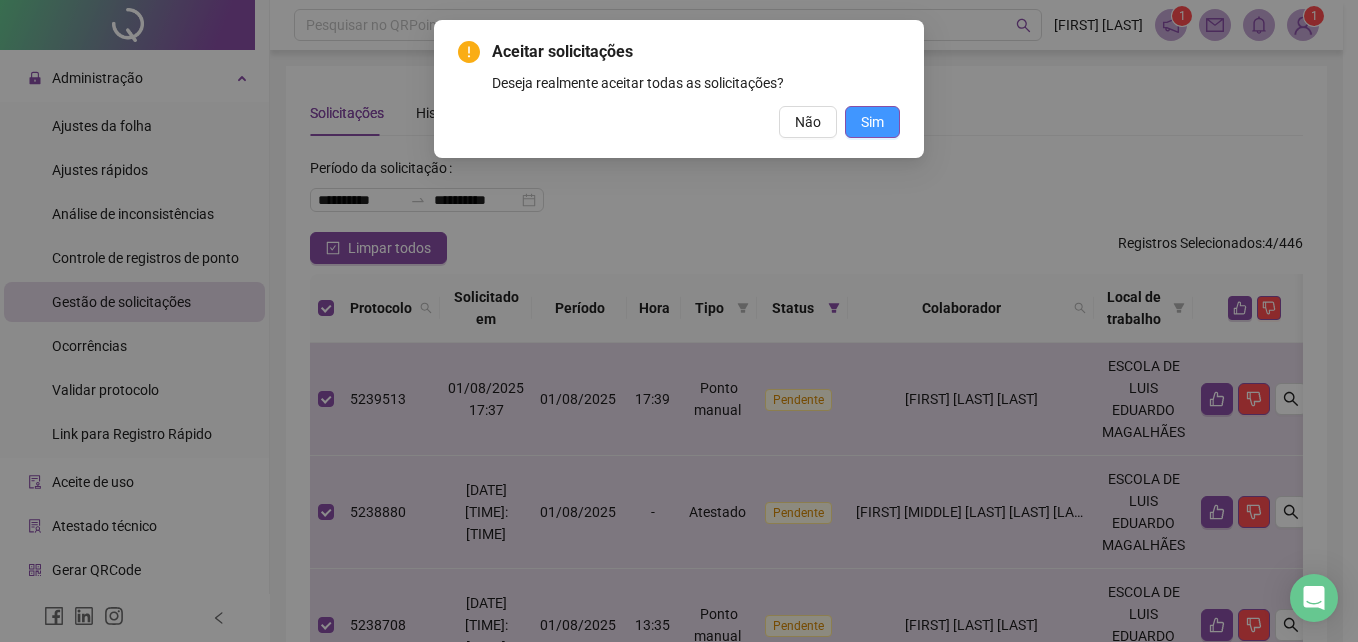 click on "Sim" at bounding box center (872, 122) 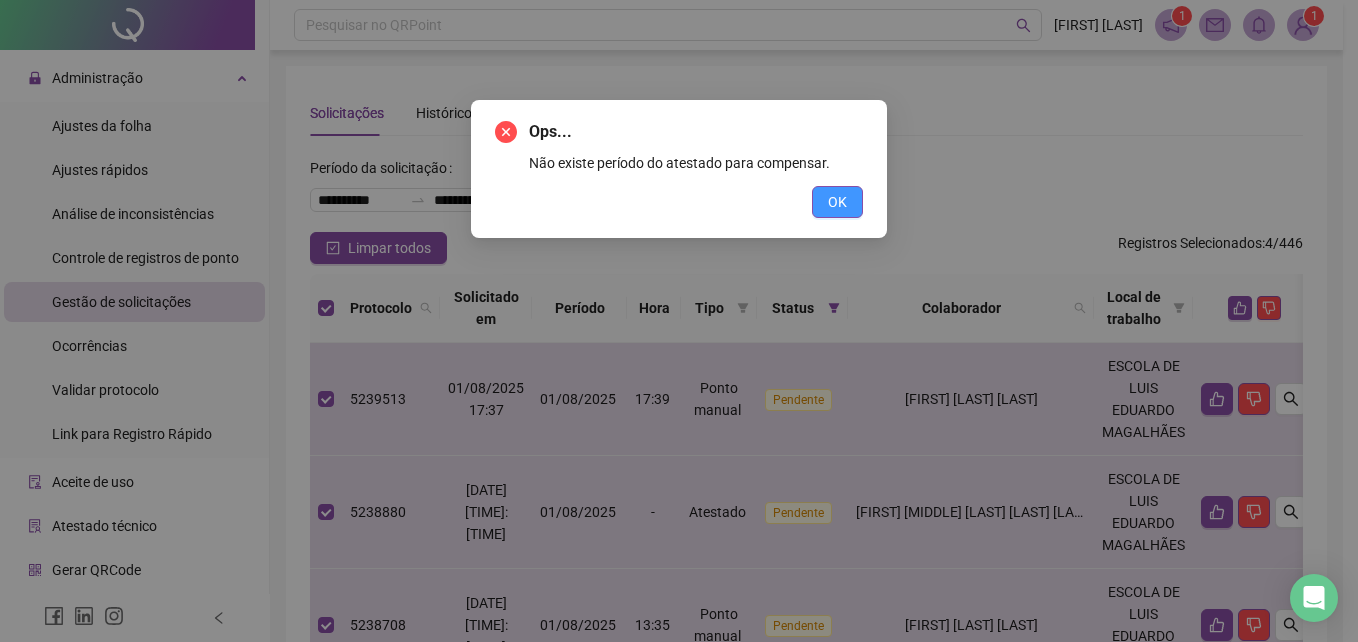 click on "OK" at bounding box center [837, 202] 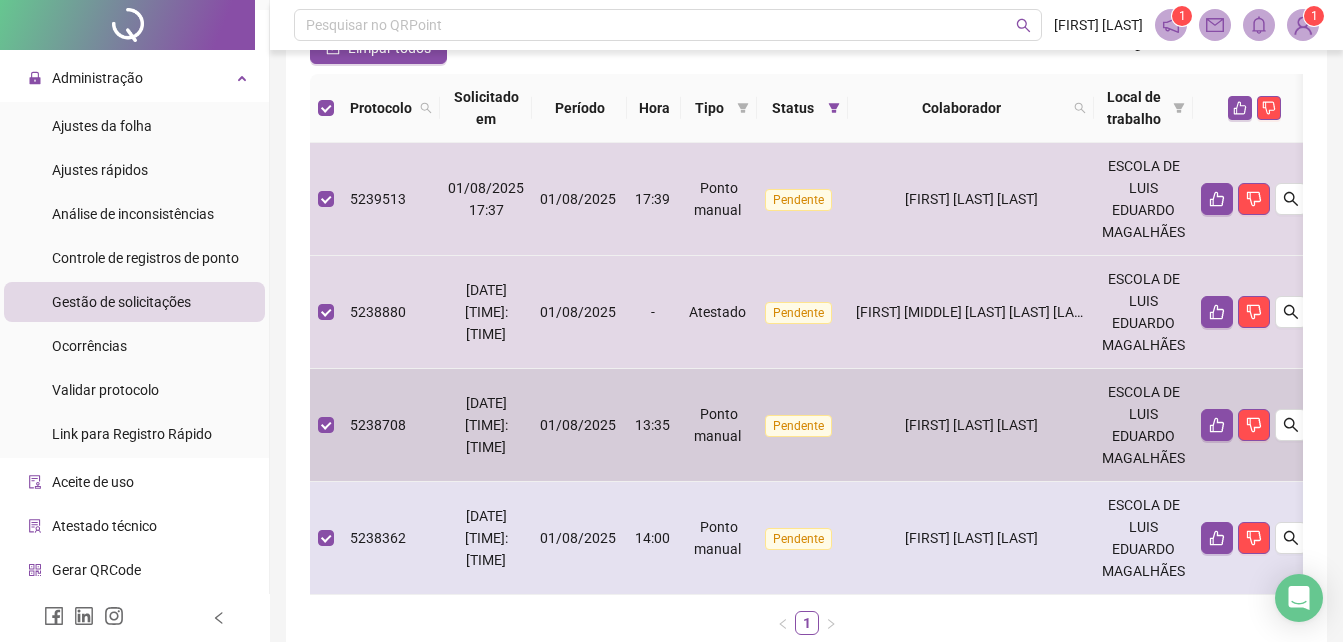 scroll, scrollTop: 300, scrollLeft: 0, axis: vertical 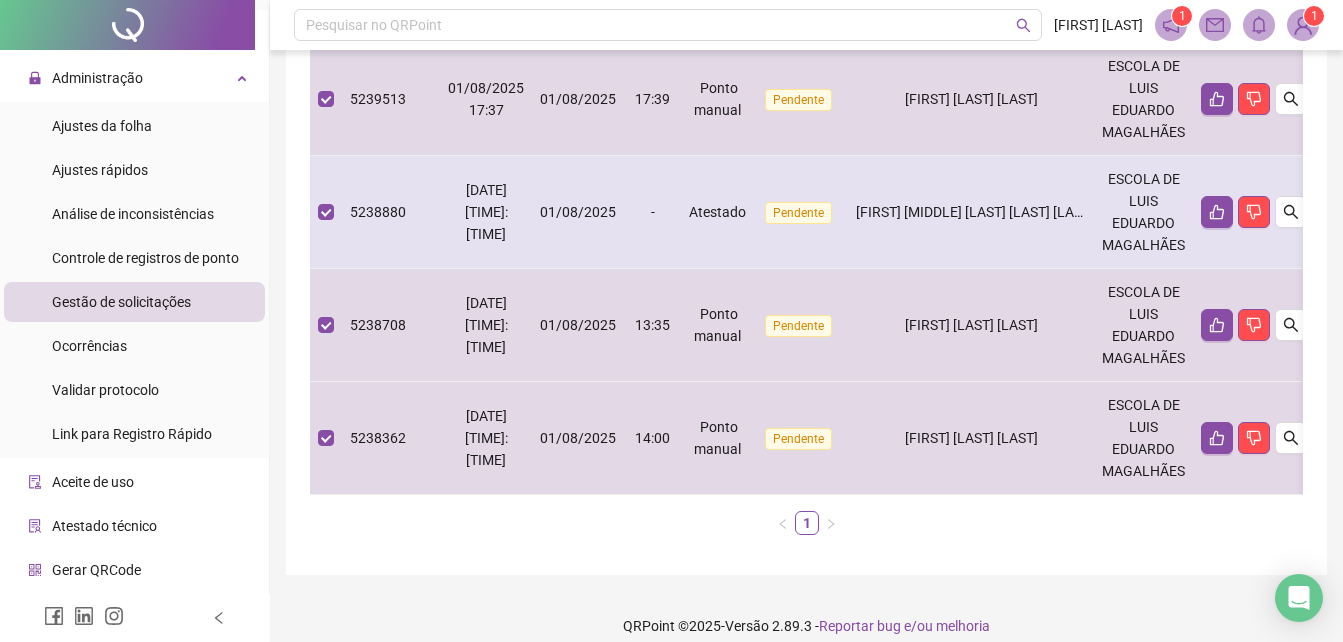 click on "[FIRST] [MIDDLE] [LAST] [LAST] [LAST]" at bounding box center (971, 212) 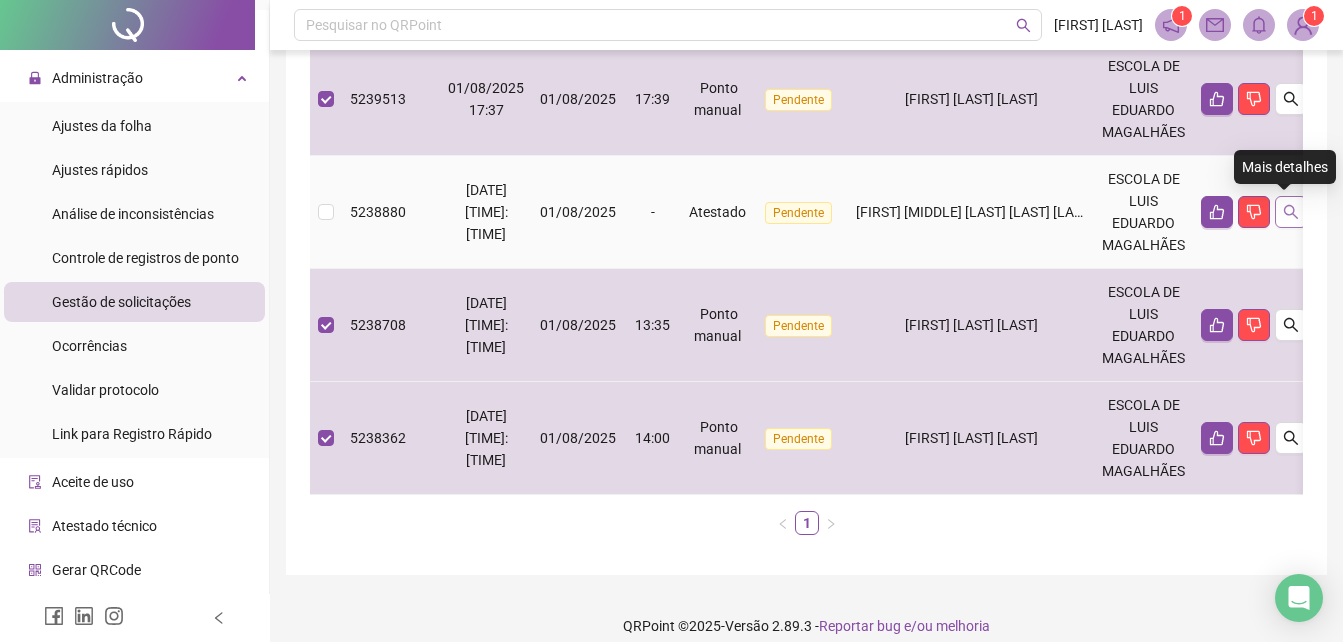 click at bounding box center [1291, 212] 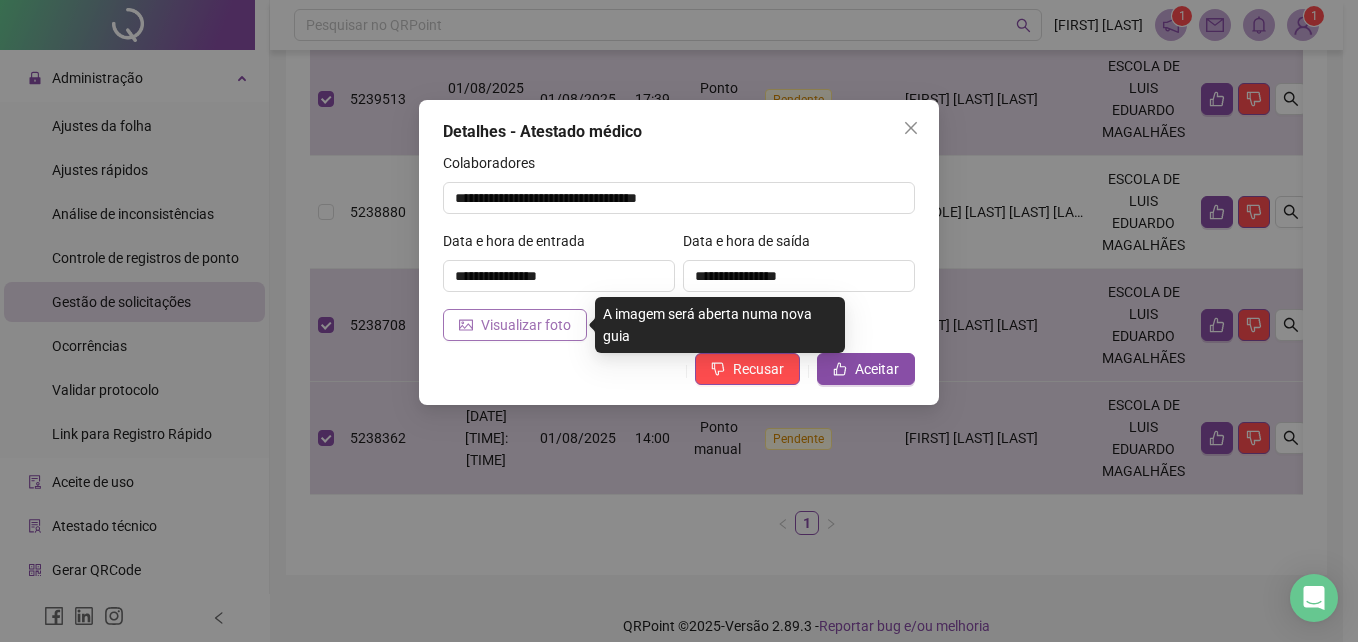 click on "Visualizar foto" at bounding box center (526, 325) 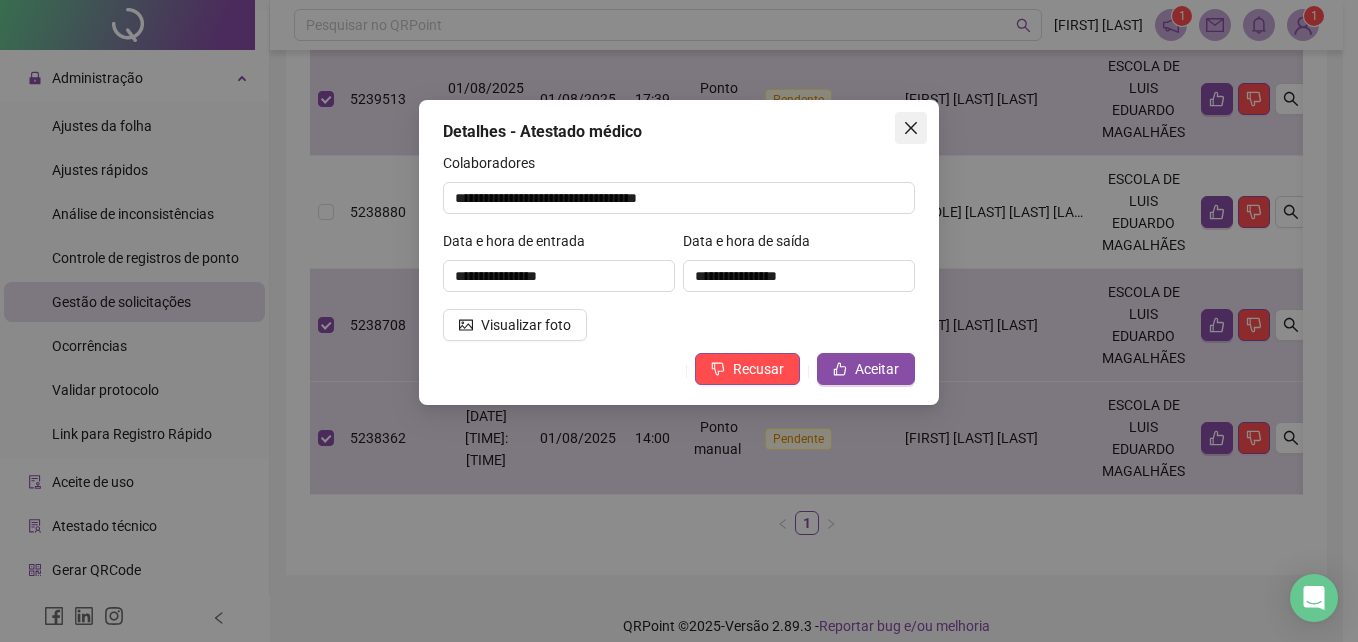 click at bounding box center (911, 128) 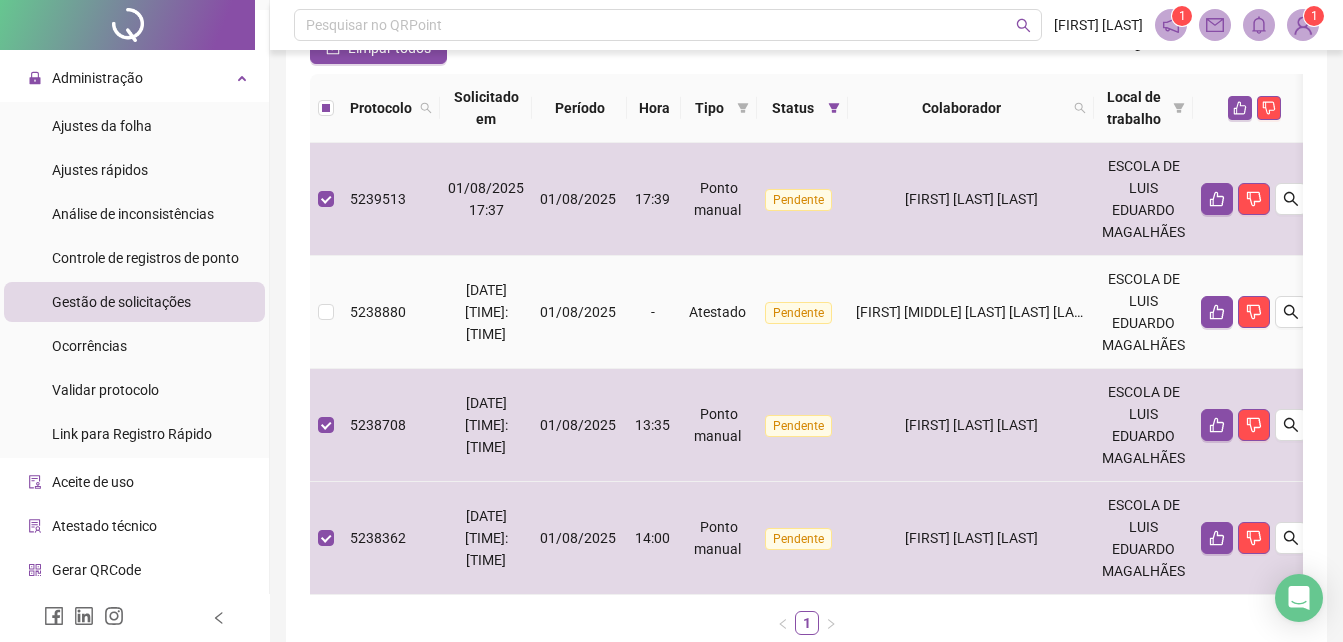 scroll, scrollTop: 0, scrollLeft: 0, axis: both 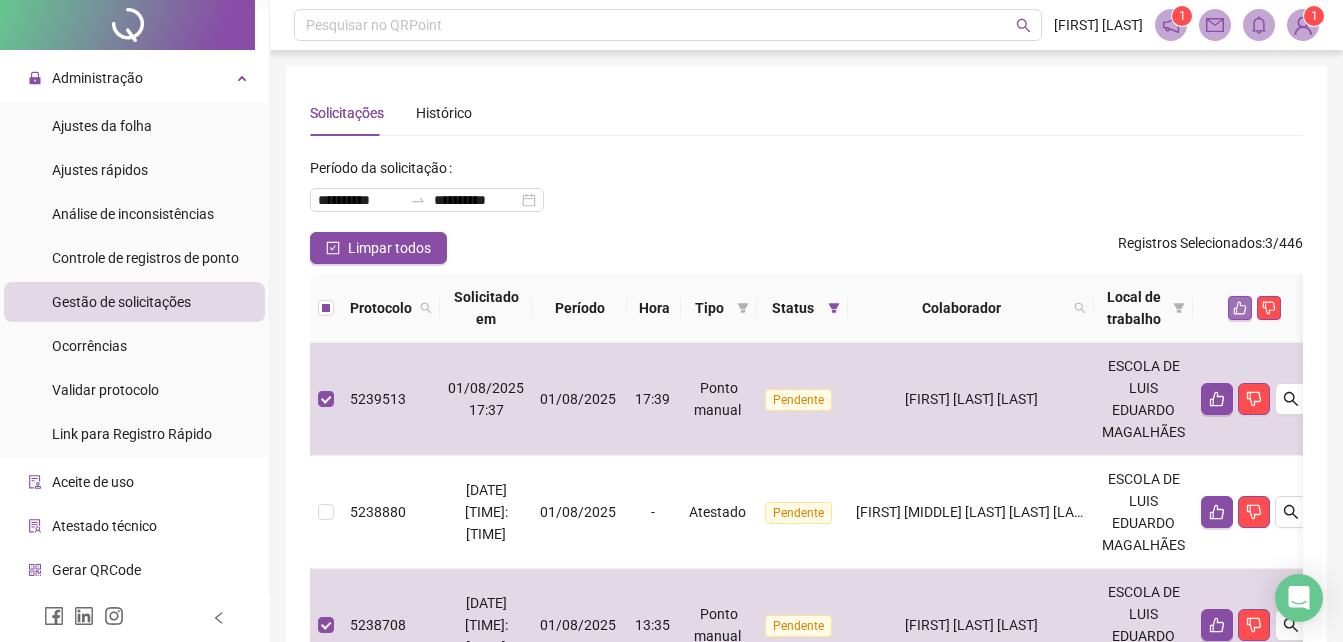 click 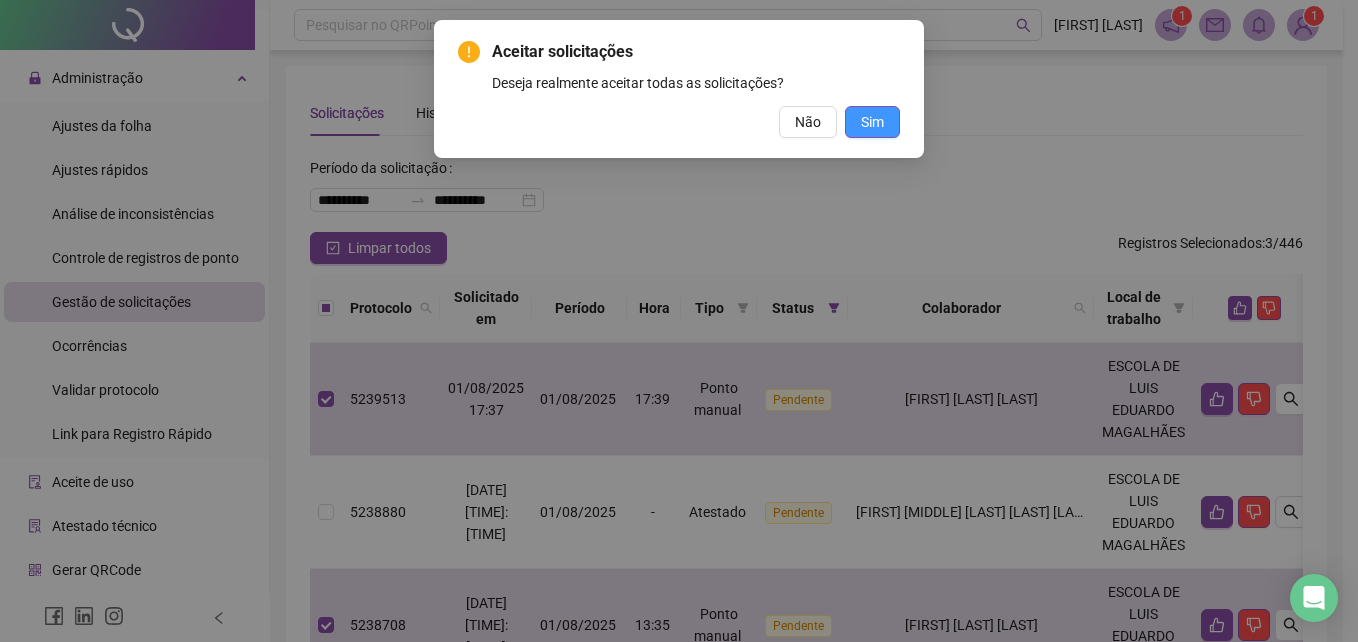 click on "Sim" at bounding box center [872, 122] 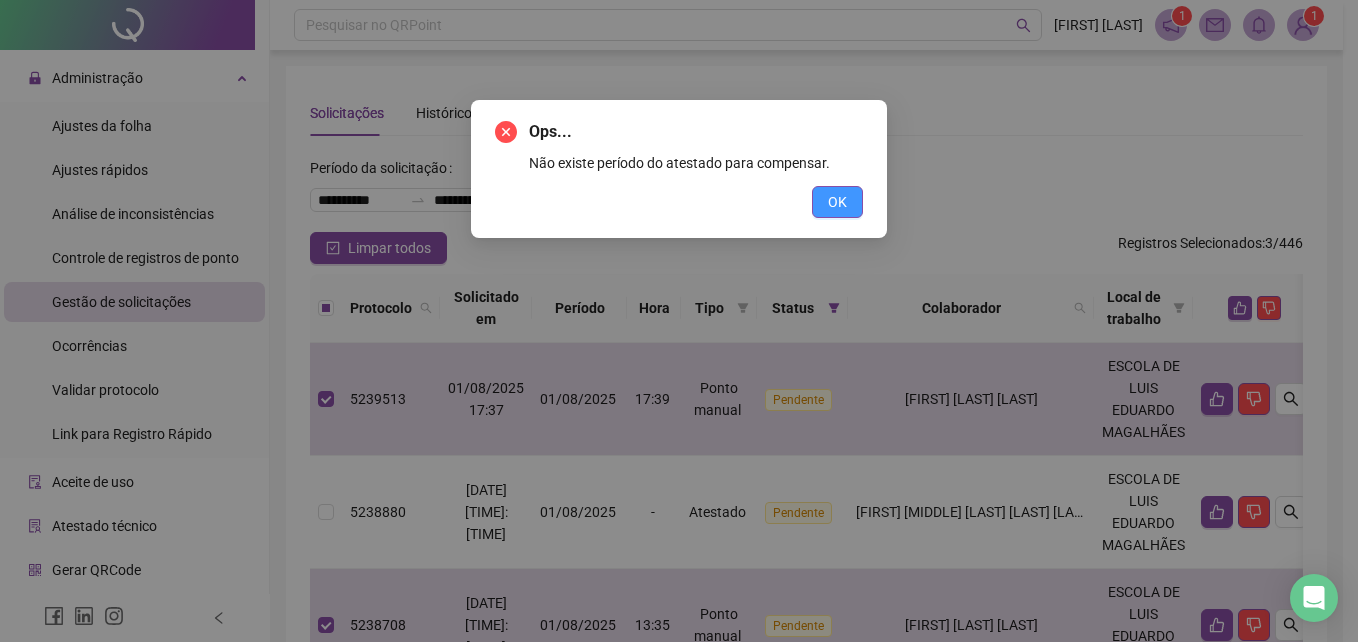 click on "OK" at bounding box center (837, 202) 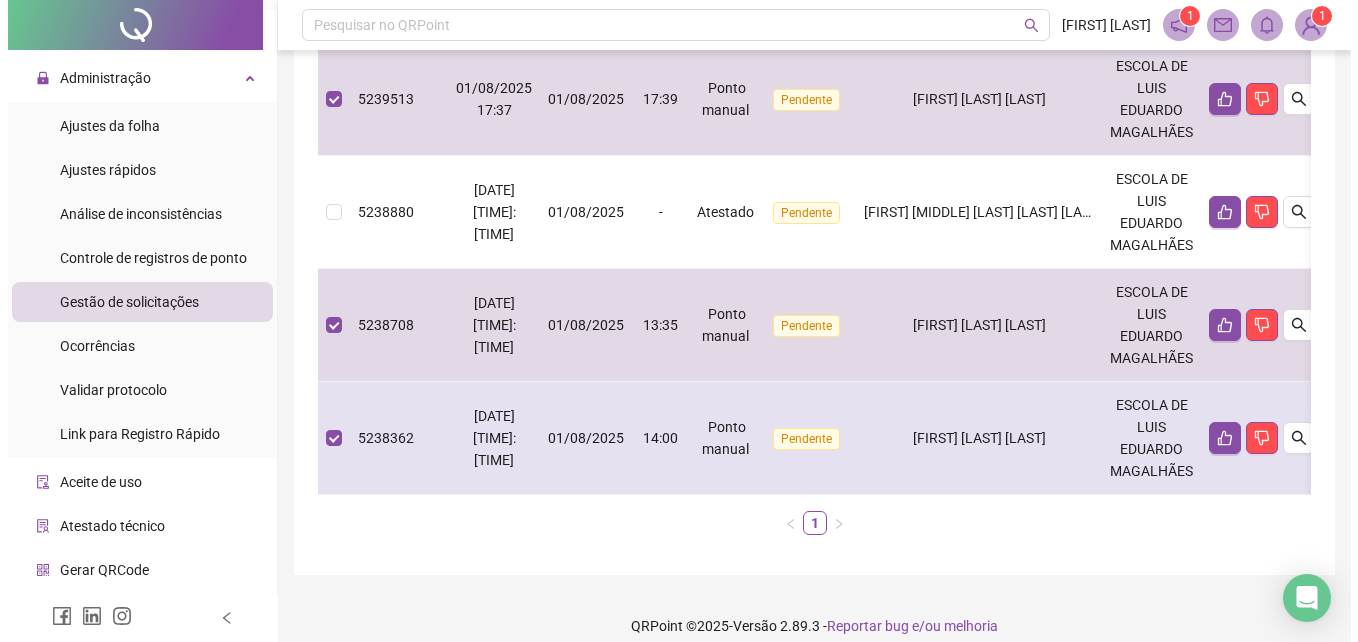 scroll, scrollTop: 334, scrollLeft: 0, axis: vertical 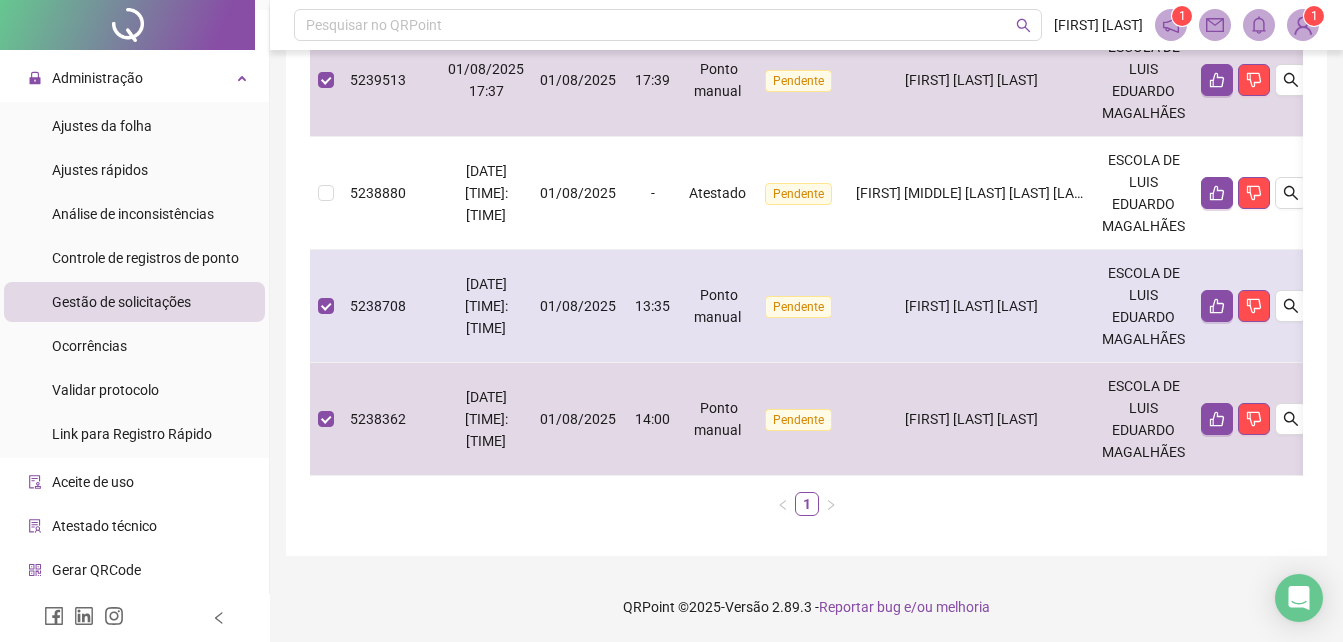 click on "[FIRST] [LAST] [LAST]" at bounding box center [971, 306] 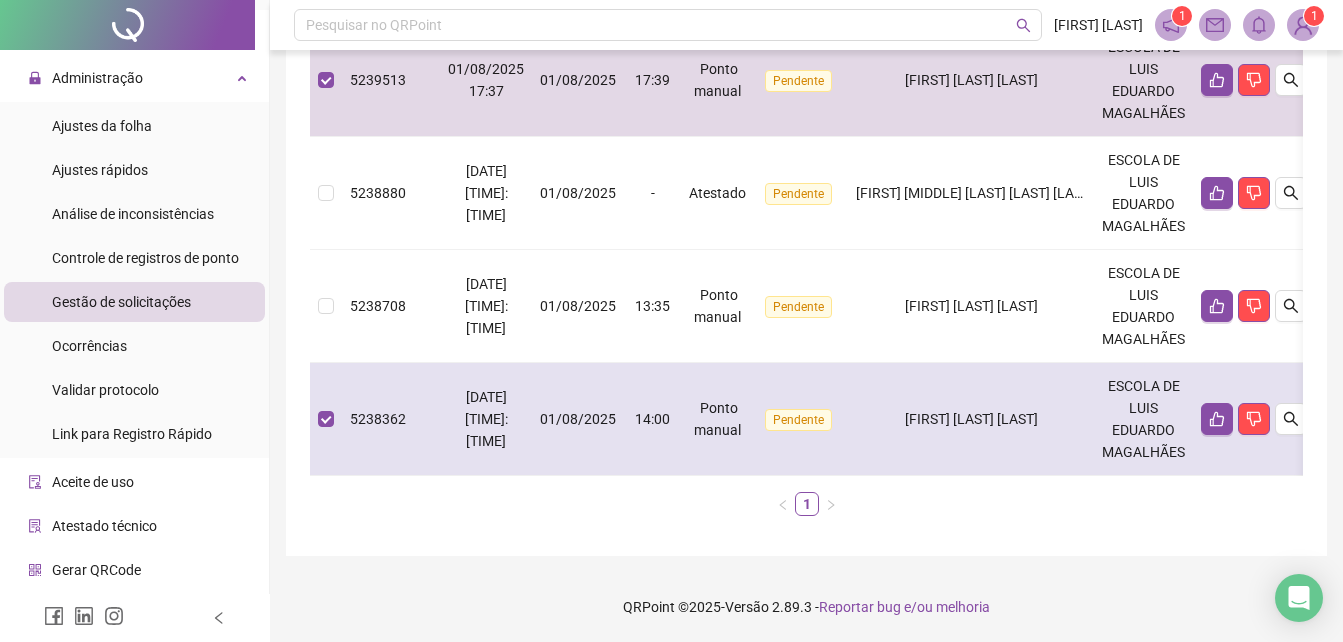click on "[FIRST] [LAST] [LAST]" at bounding box center (971, 419) 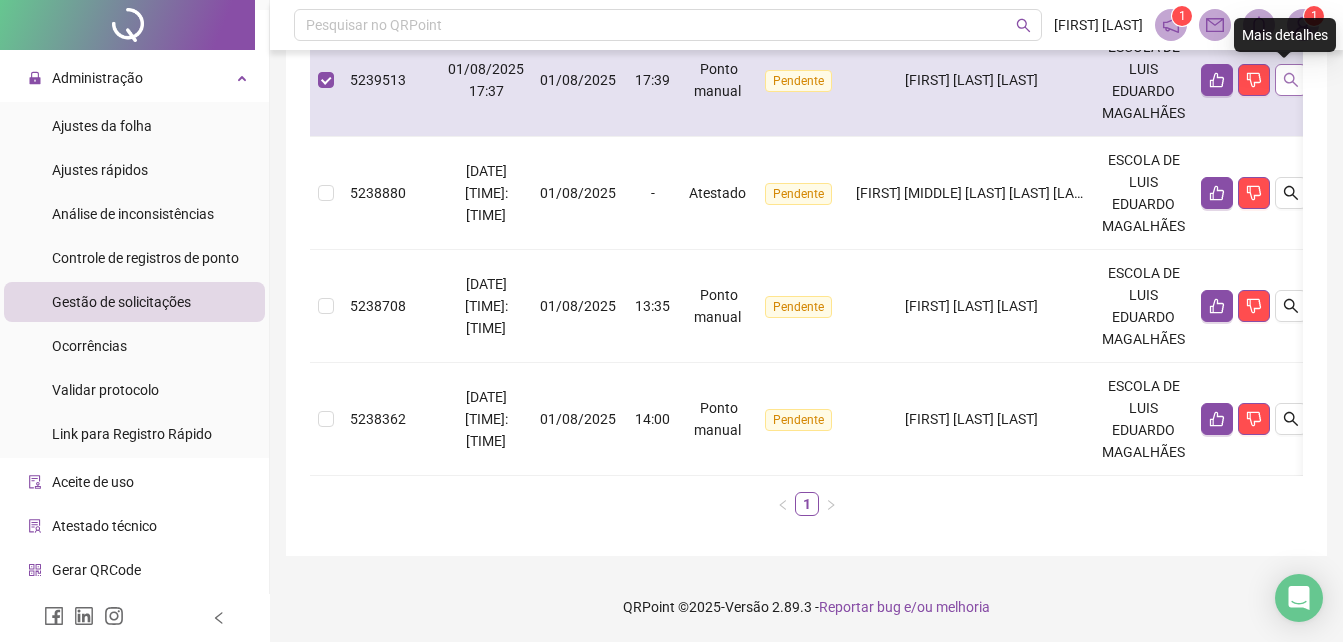 click at bounding box center (1291, 80) 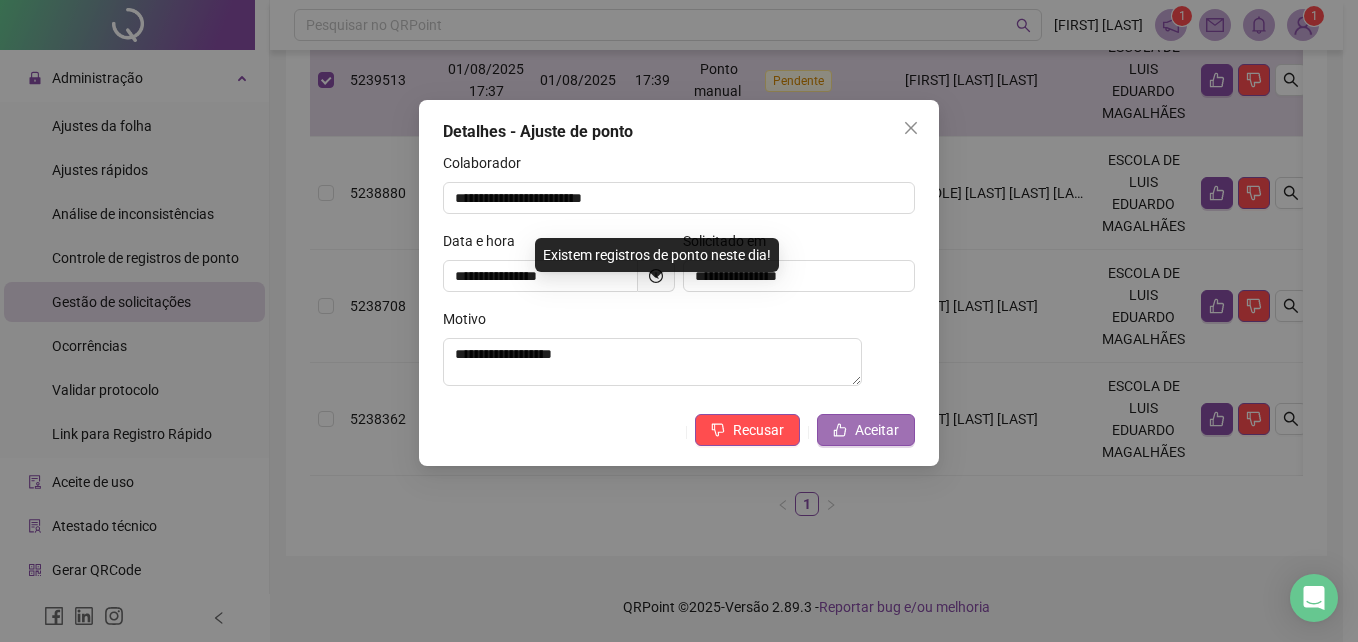 click 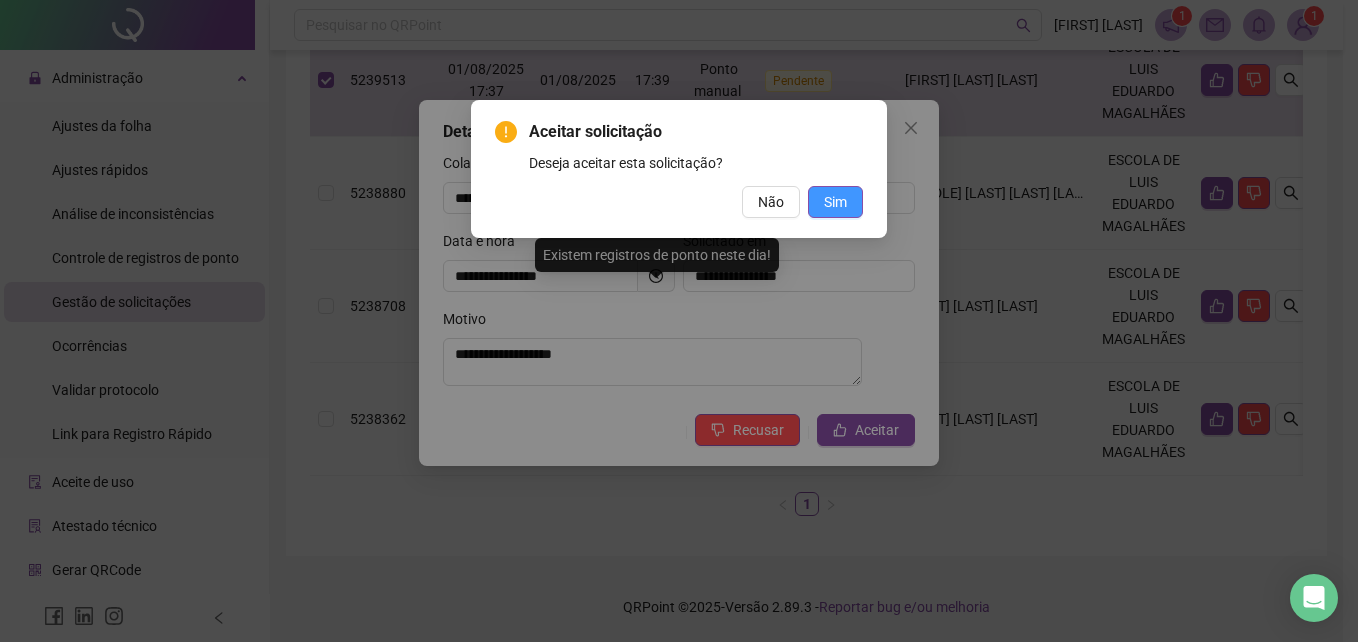 click on "Sim" at bounding box center [835, 202] 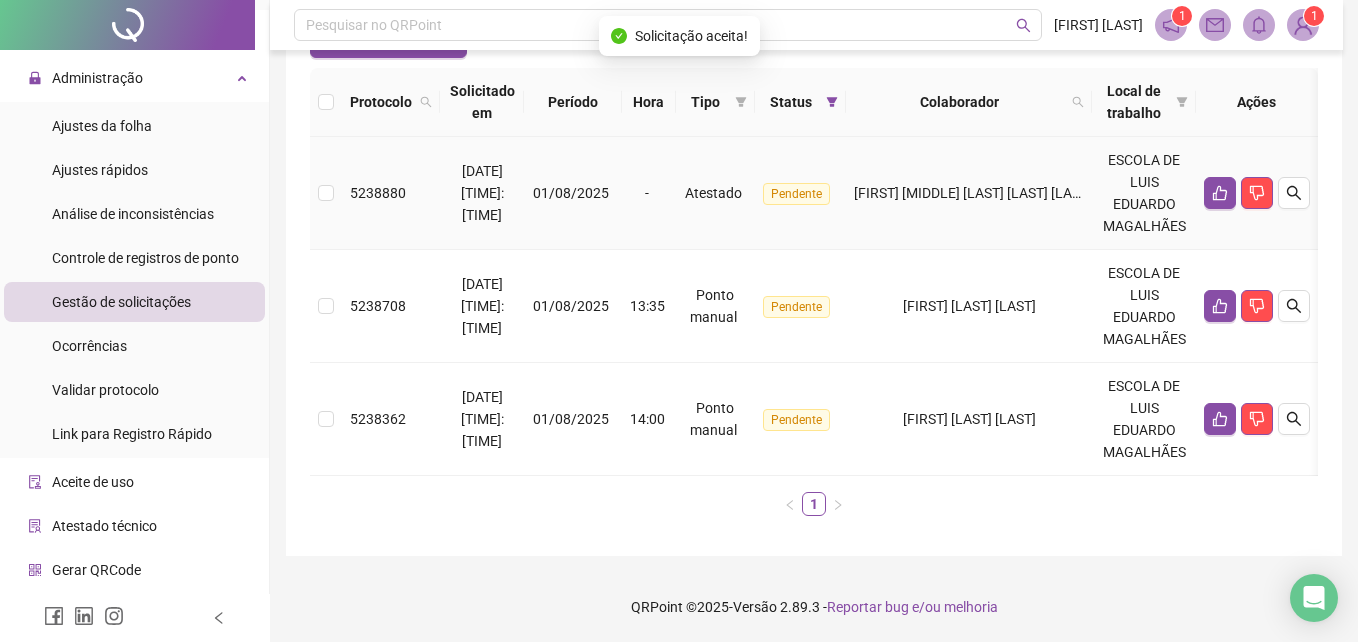 scroll, scrollTop: 206, scrollLeft: 0, axis: vertical 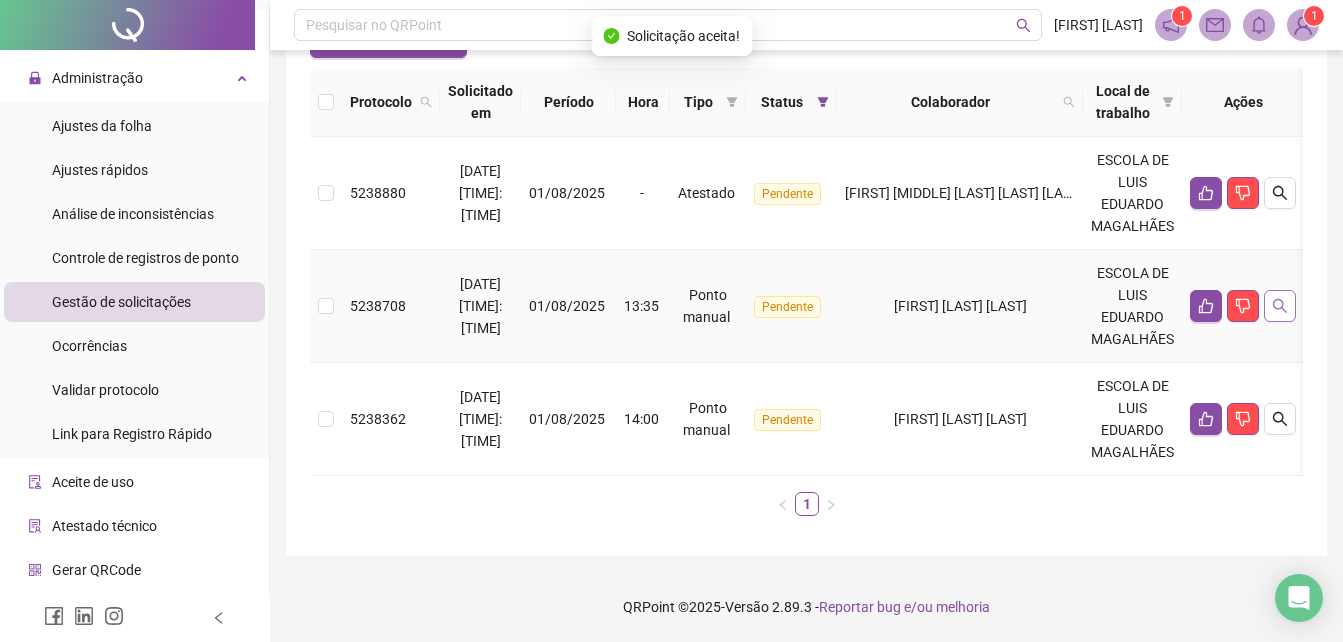 click 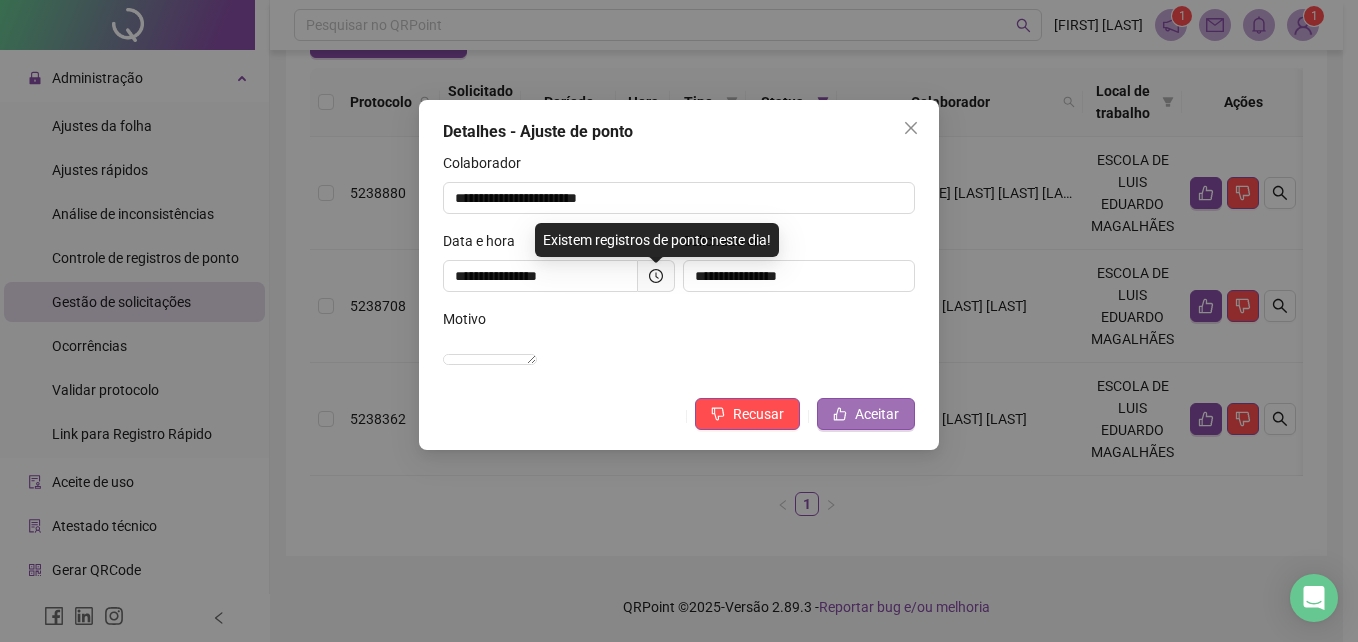 click on "Aceitar" at bounding box center [877, 414] 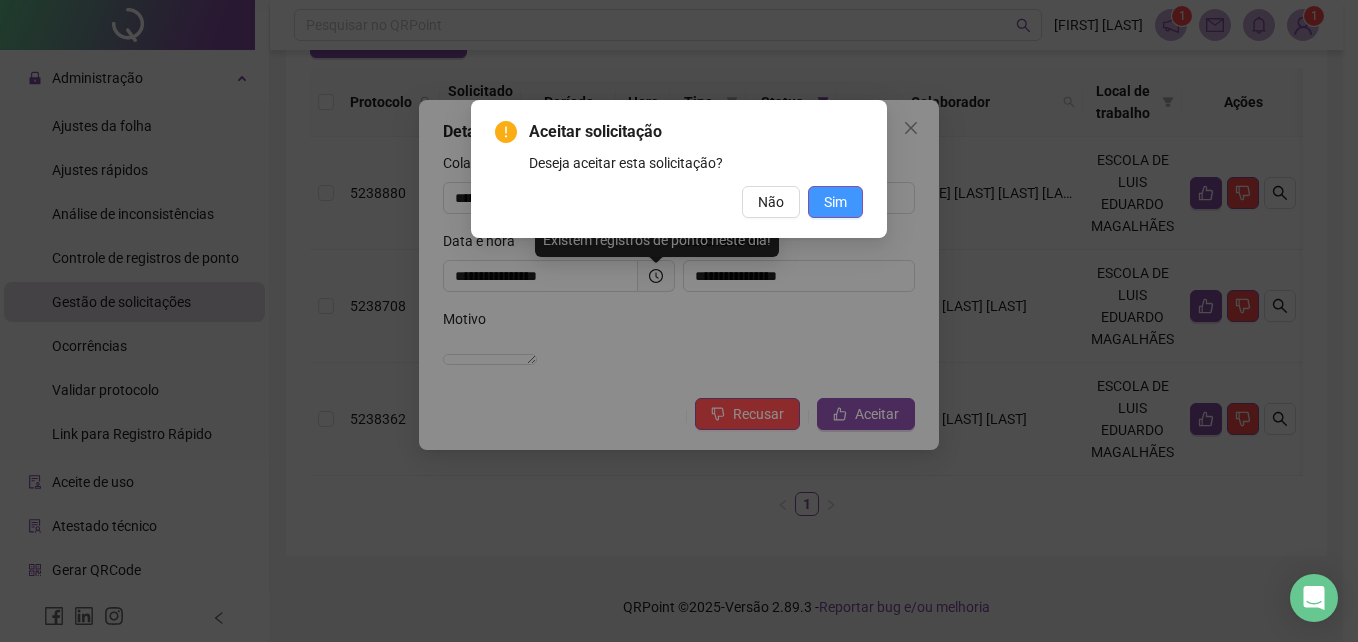 click on "Sim" at bounding box center [835, 202] 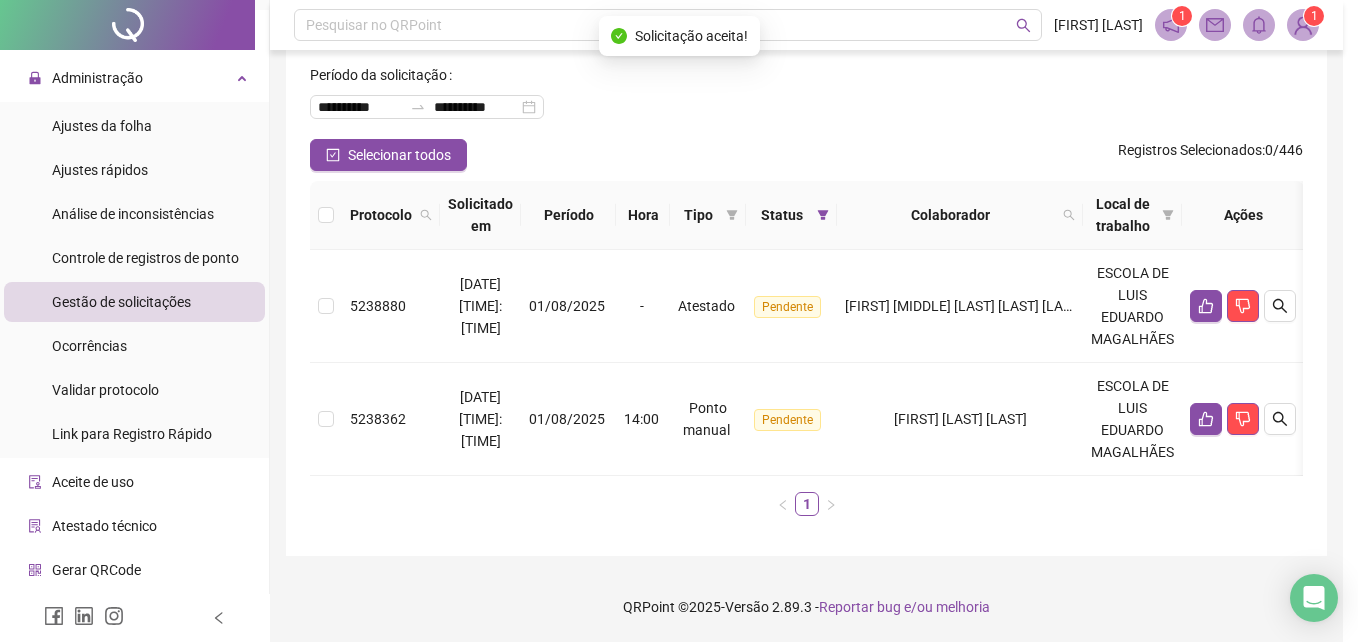 scroll, scrollTop: 93, scrollLeft: 0, axis: vertical 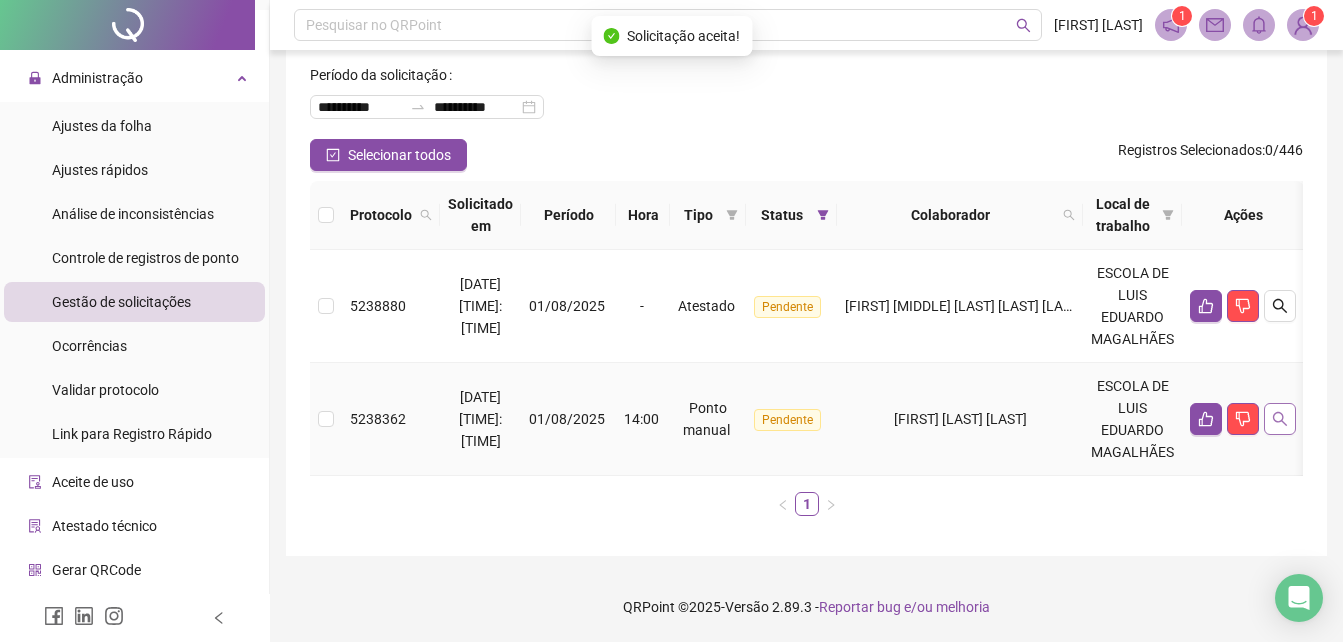 click at bounding box center [1280, 419] 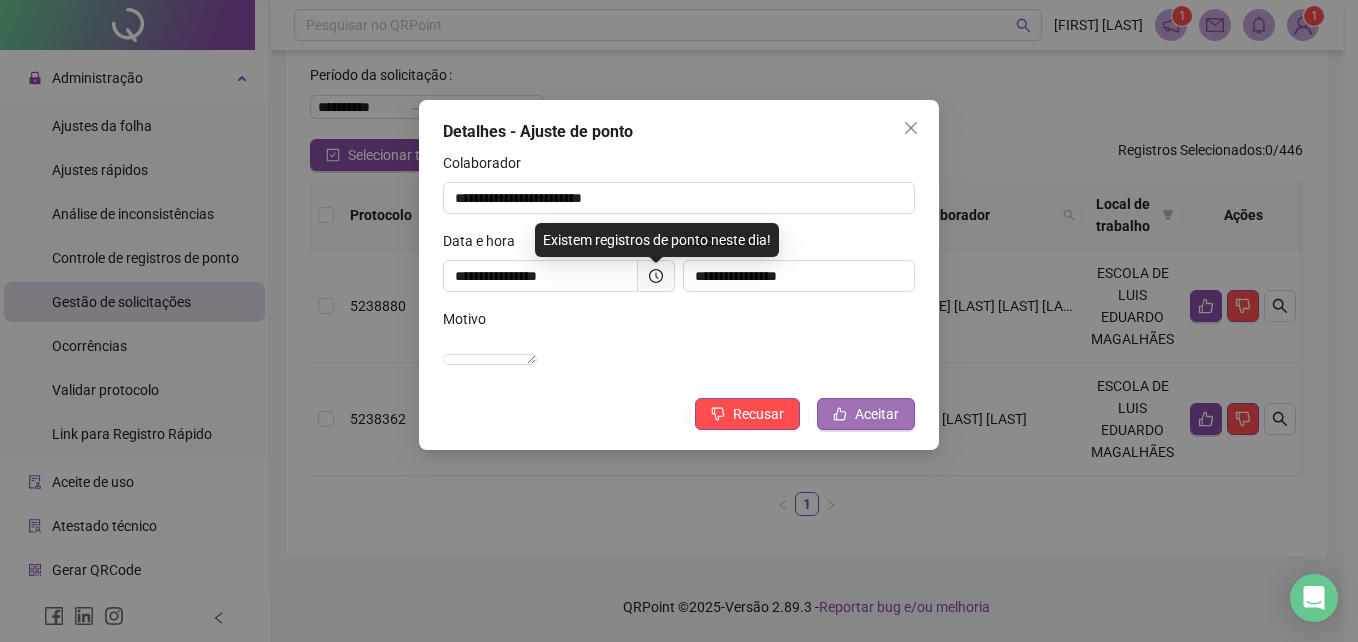 click on "Aceitar" at bounding box center (866, 414) 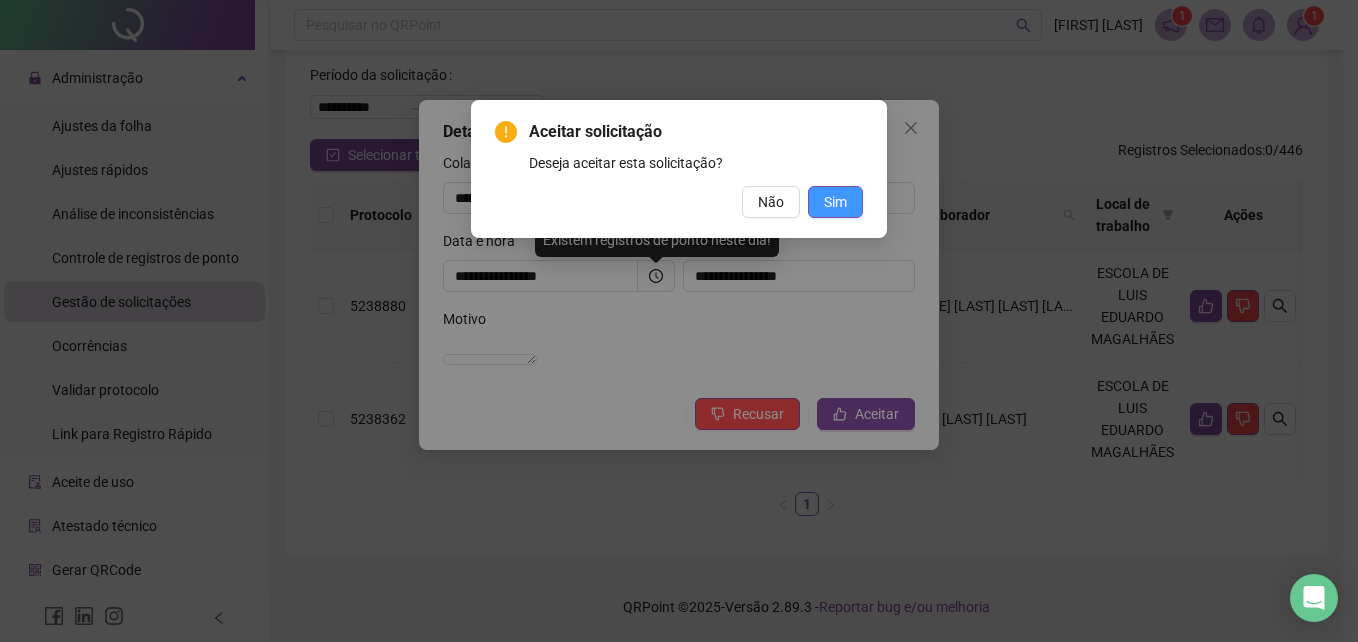 click on "Sim" at bounding box center [835, 202] 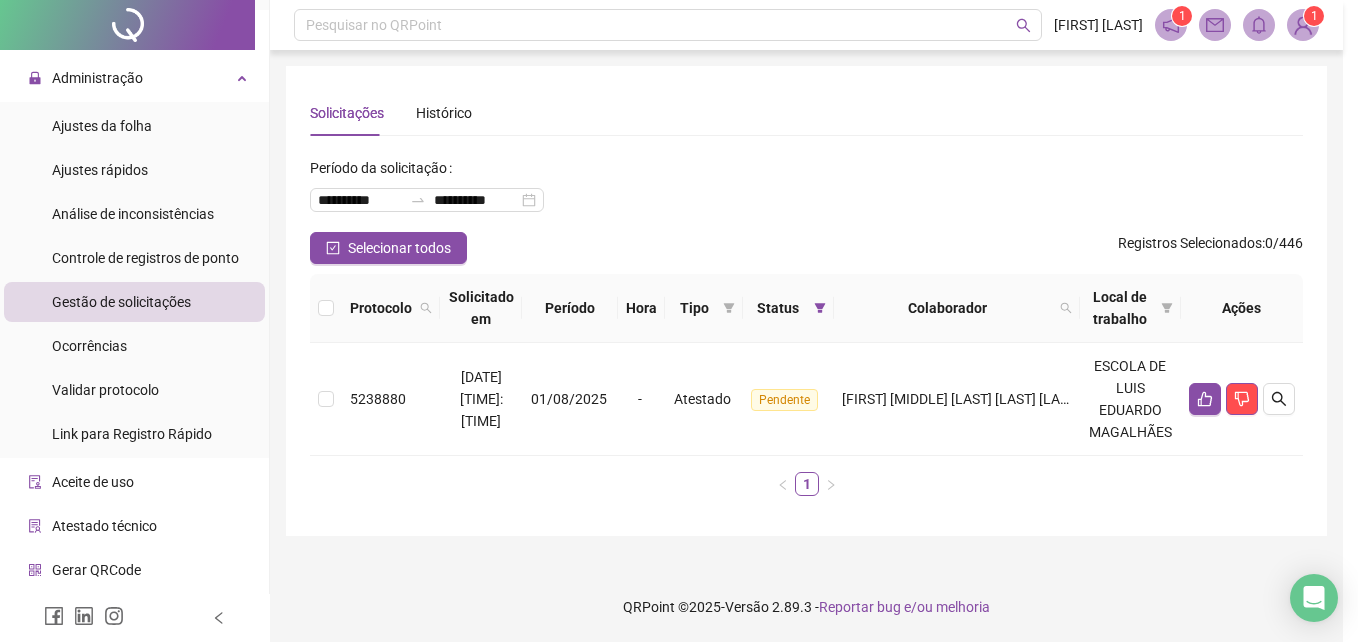 scroll, scrollTop: 0, scrollLeft: 0, axis: both 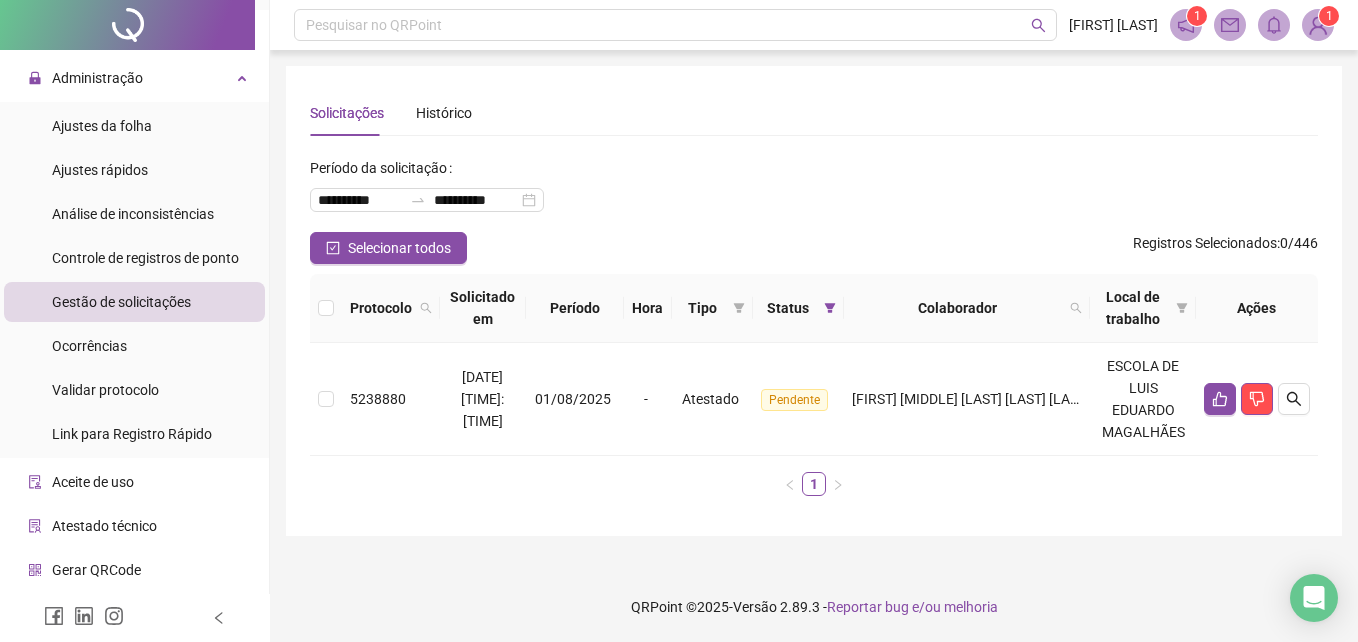 click on "Protocolo Solicitado em Período Hora Tipo Status Colaborador Local de trabalho Ações                     5238880 [DATE] [TIME] [DATE]   -   Atestado   Pendente [FIRST] [LAST] [LAST] ESCOLA DE LUIS EDUARDO MAGALHÃES 1" at bounding box center [814, 393] 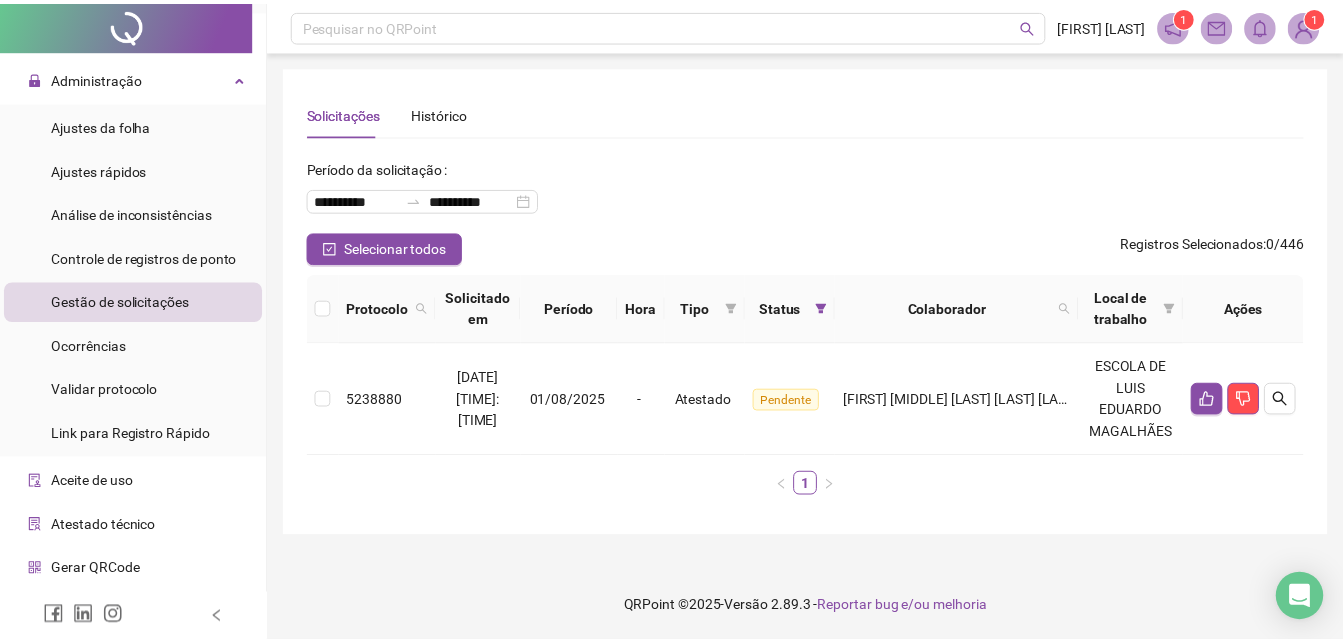 scroll, scrollTop: 0, scrollLeft: 0, axis: both 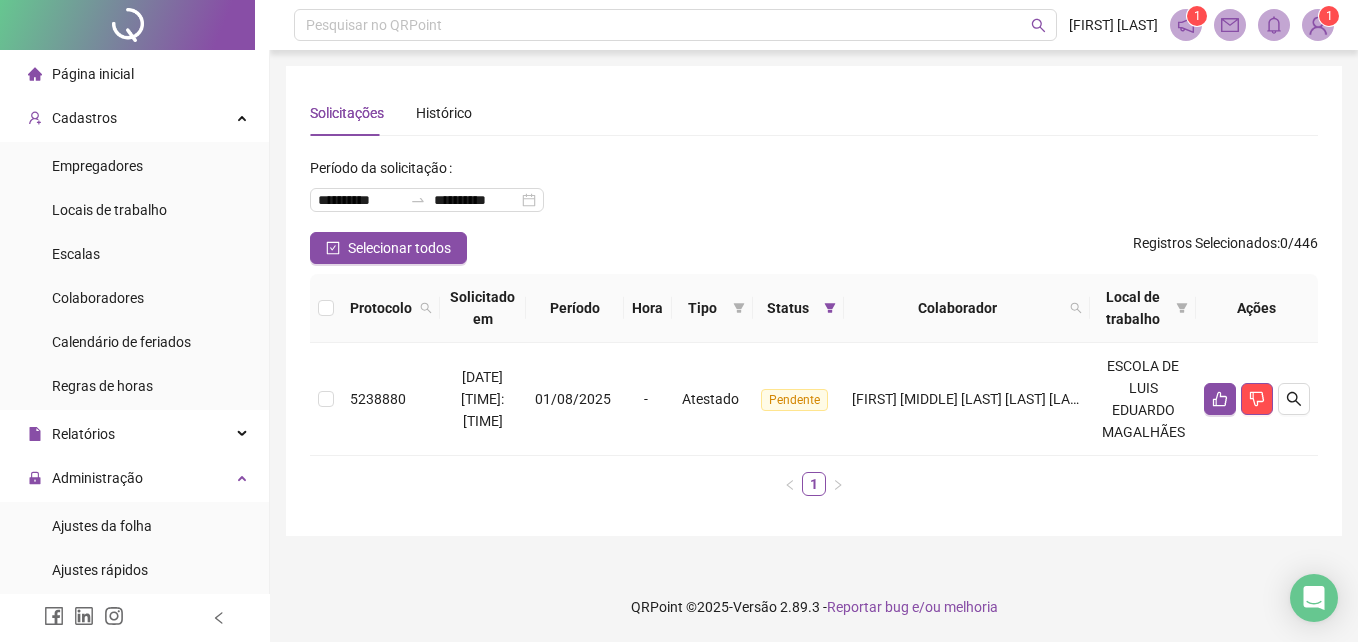 click on "Página inicial" at bounding box center (134, 74) 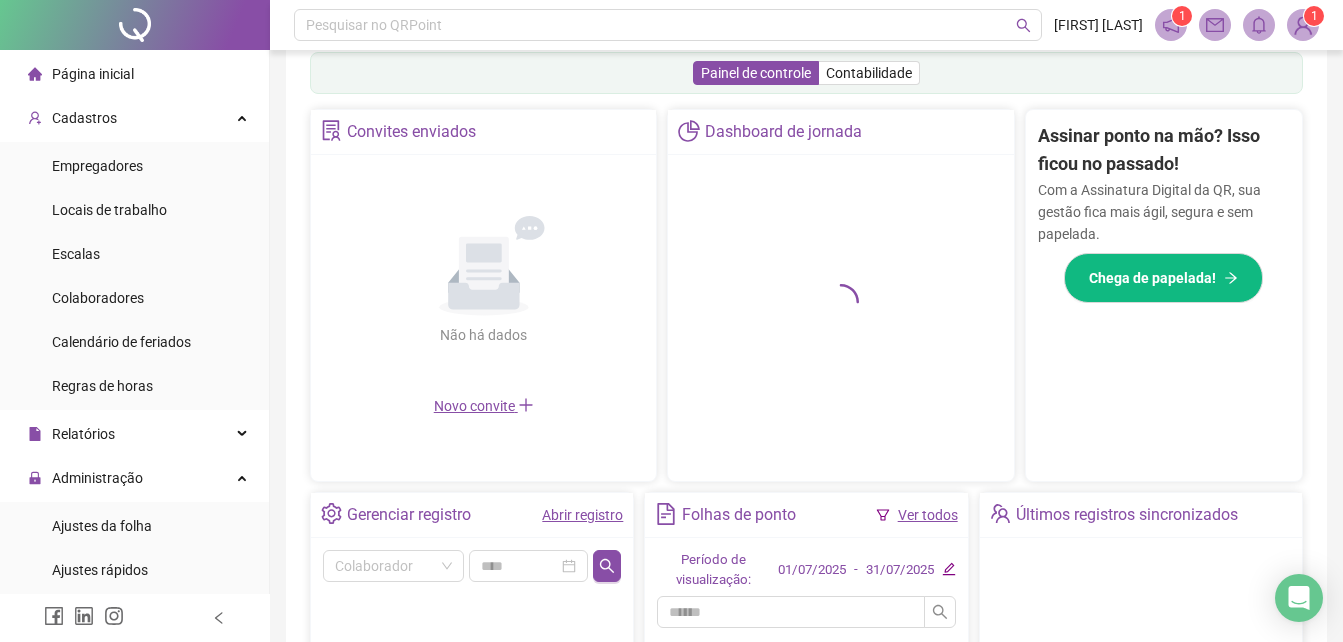 scroll, scrollTop: 628, scrollLeft: 0, axis: vertical 